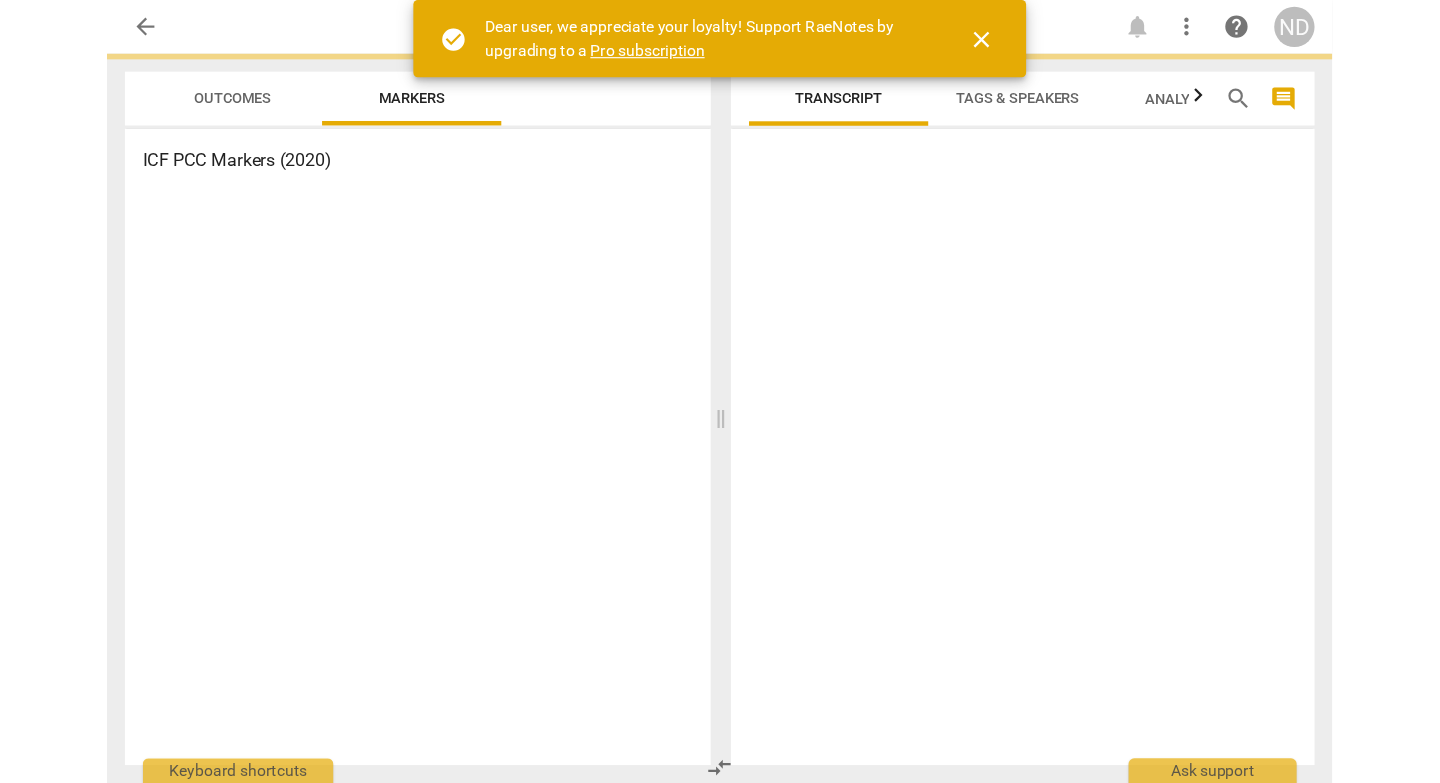scroll, scrollTop: 0, scrollLeft: 0, axis: both 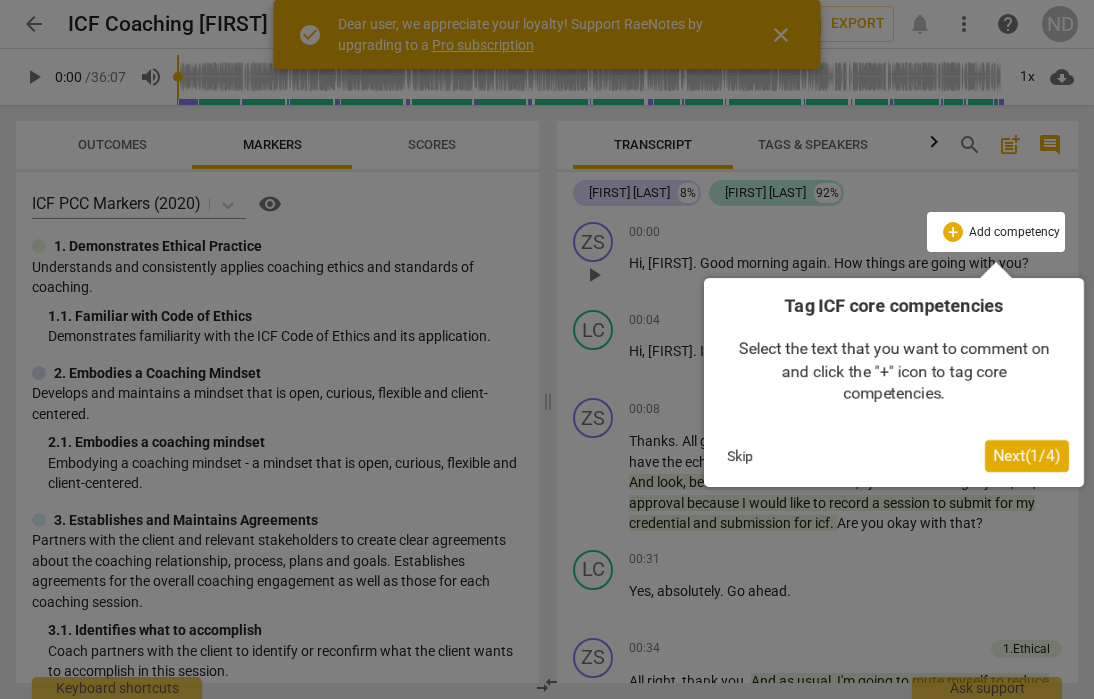 click on "Next  ( 1 / 4 )" at bounding box center (1027, 455) 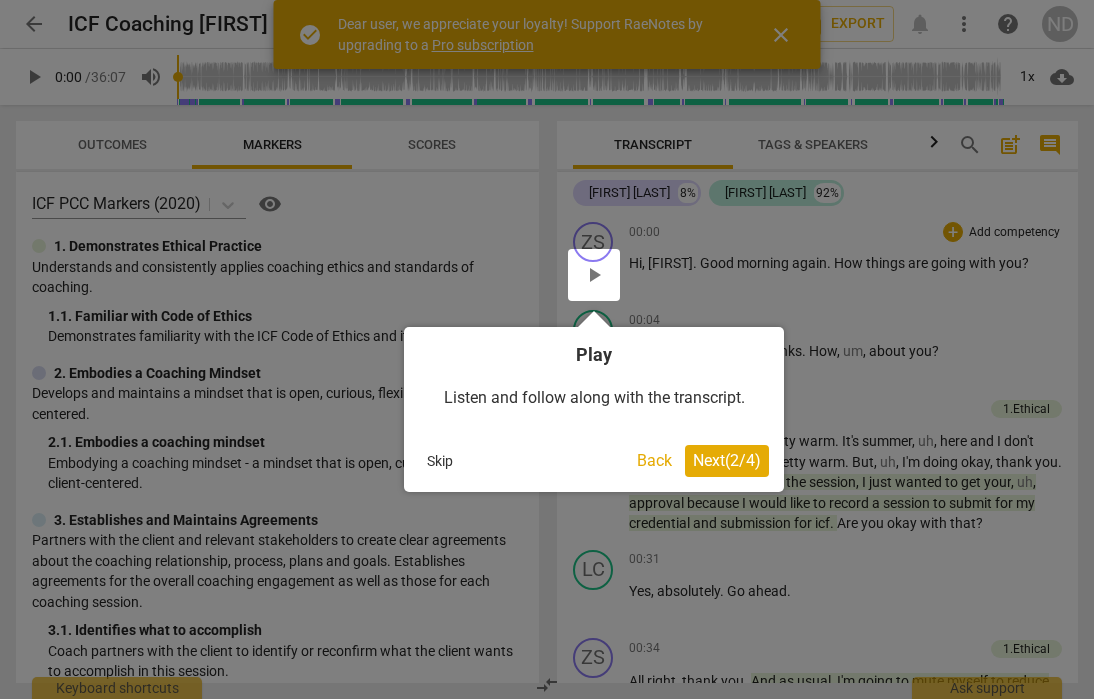 click on "Next  ( 2 / 4 )" at bounding box center (727, 460) 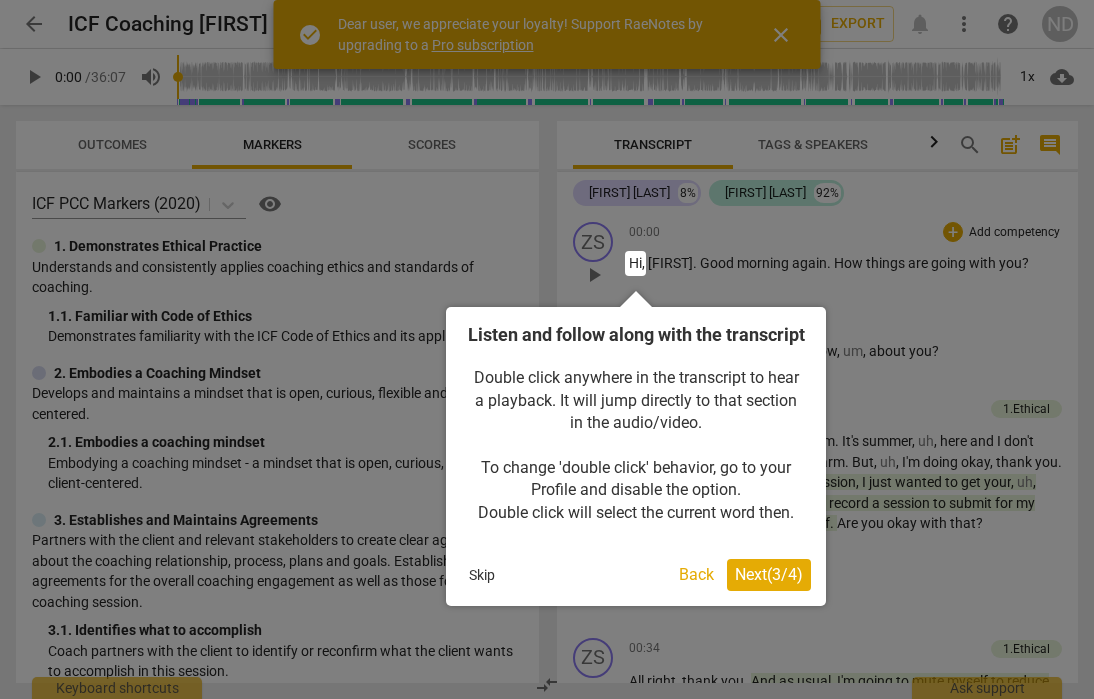 click on "Next  ( 3 / 4 )" at bounding box center (769, 574) 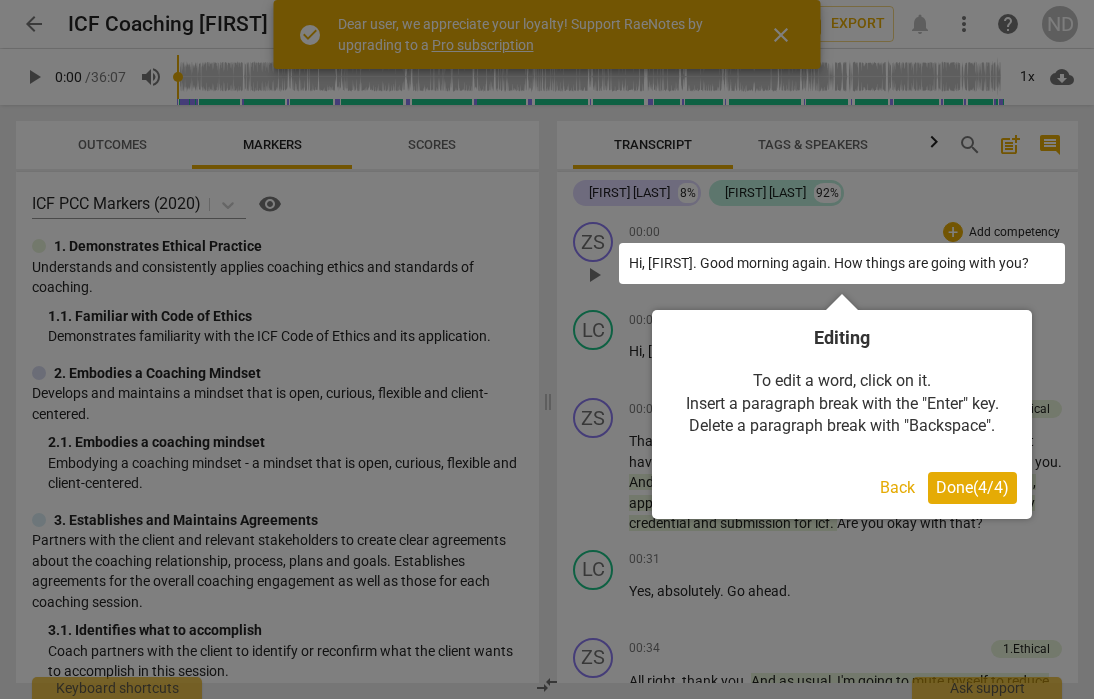 click on "Done  ( 4 / 4 )" at bounding box center (972, 487) 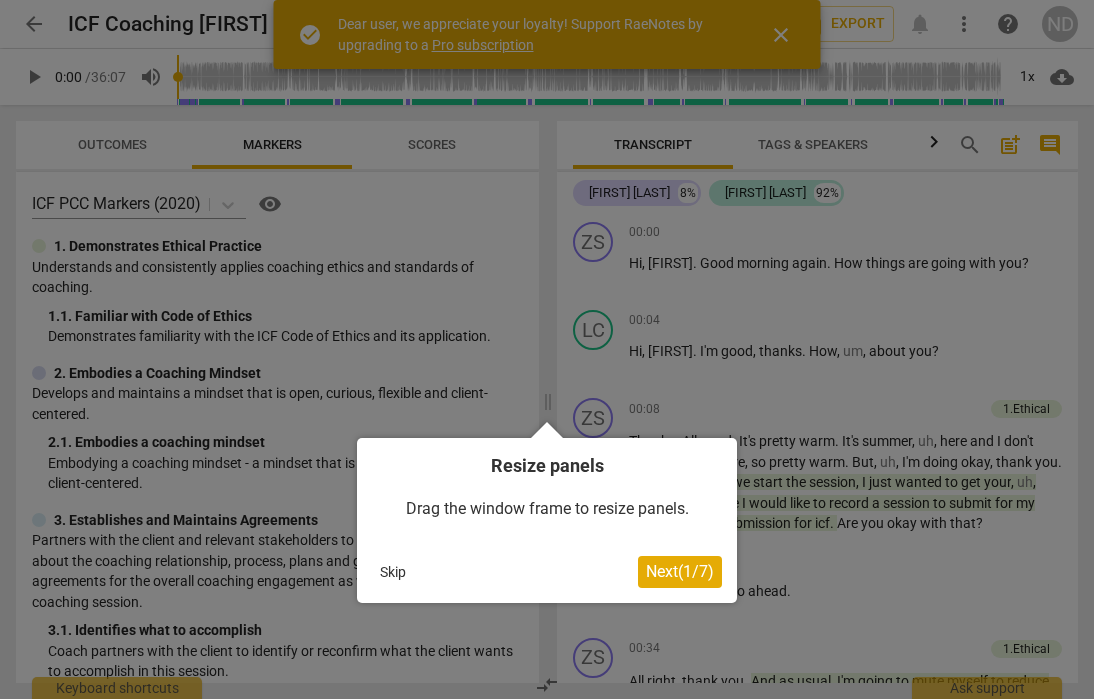 click on "Next  ( 1 / 7 )" at bounding box center [680, 571] 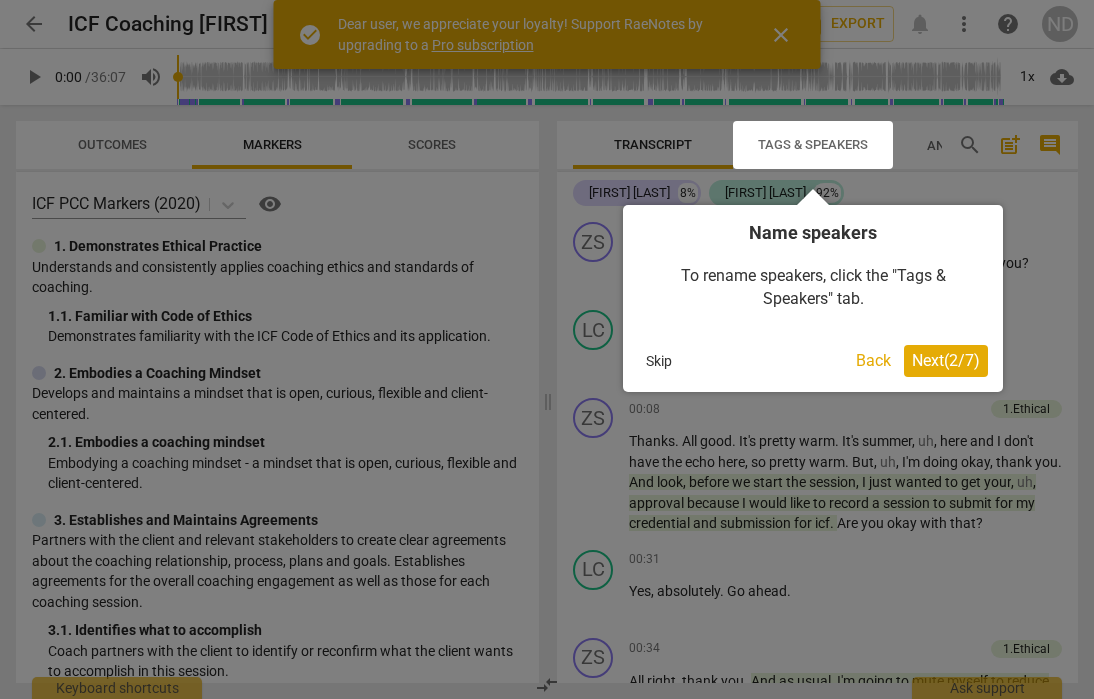 click on "Next  ( 2 / 7 )" at bounding box center (946, 360) 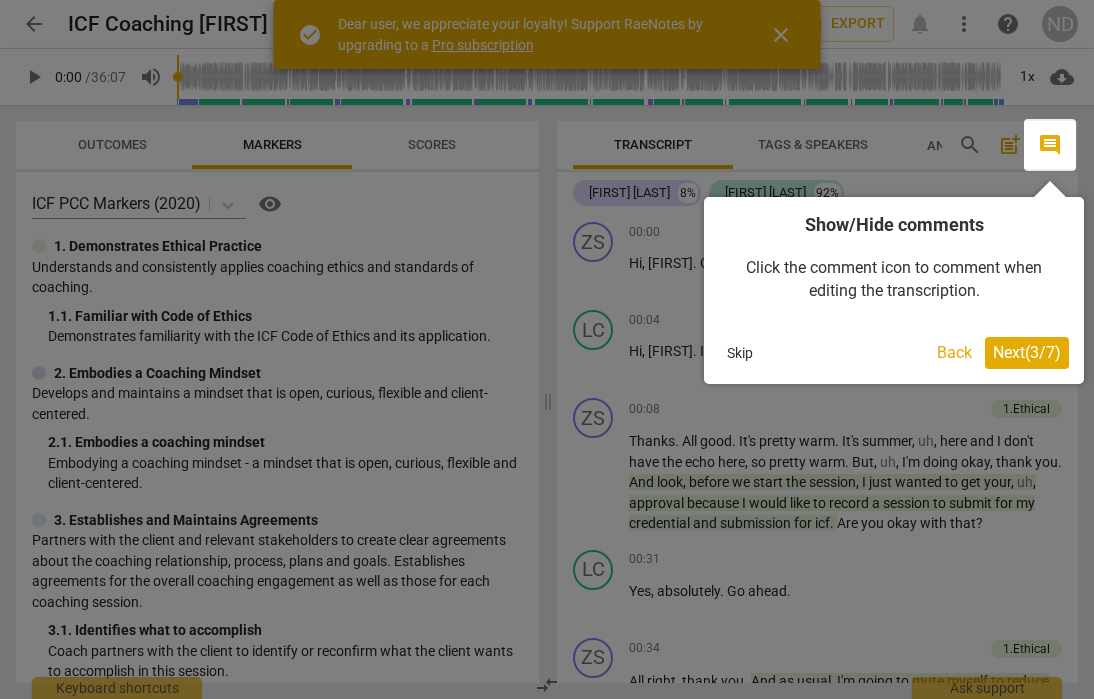 click on "Next  ( 3 / 7 )" at bounding box center [1027, 352] 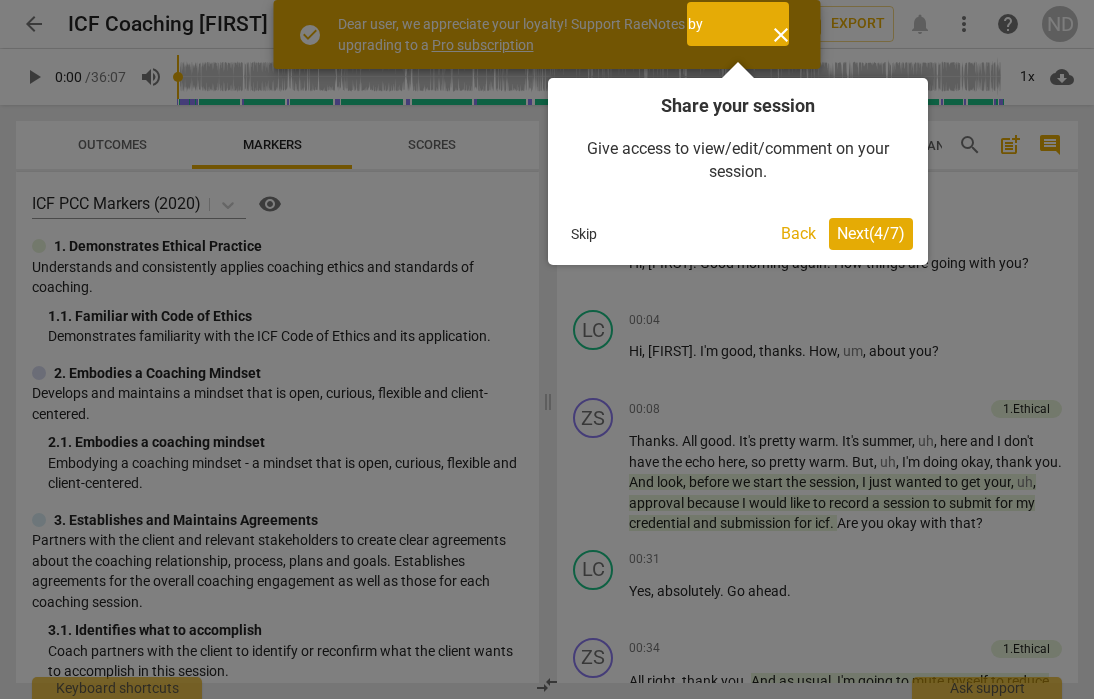 click on "Next  ( 4 / 7 )" at bounding box center [871, 233] 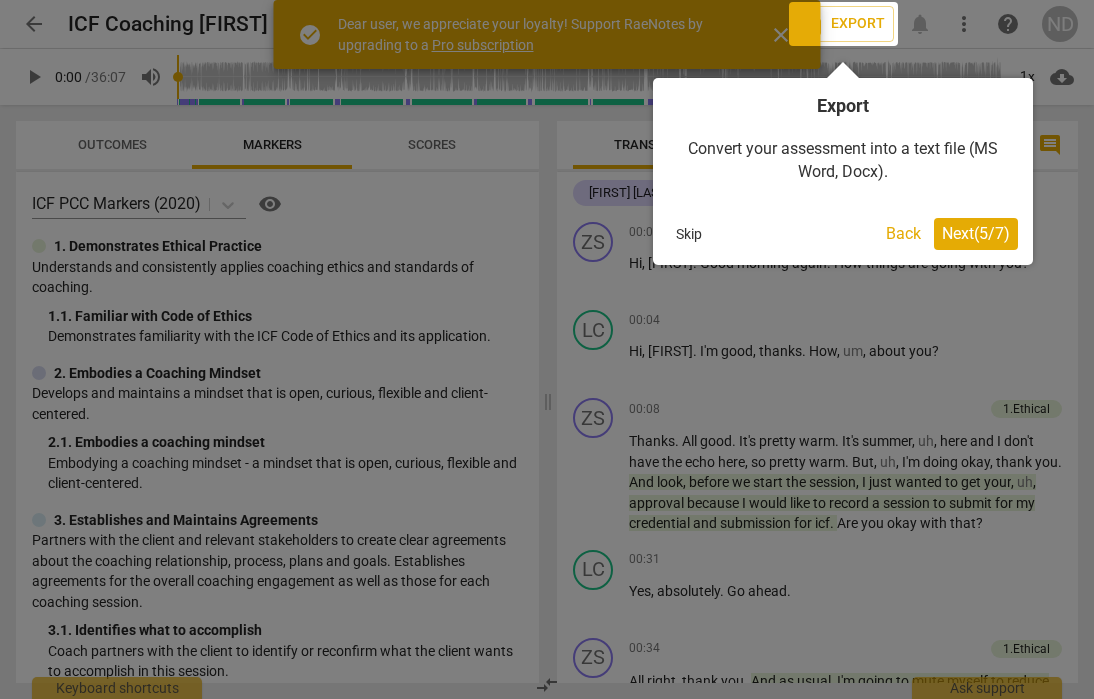 click on "Next  ( 5 / 7 )" at bounding box center (976, 233) 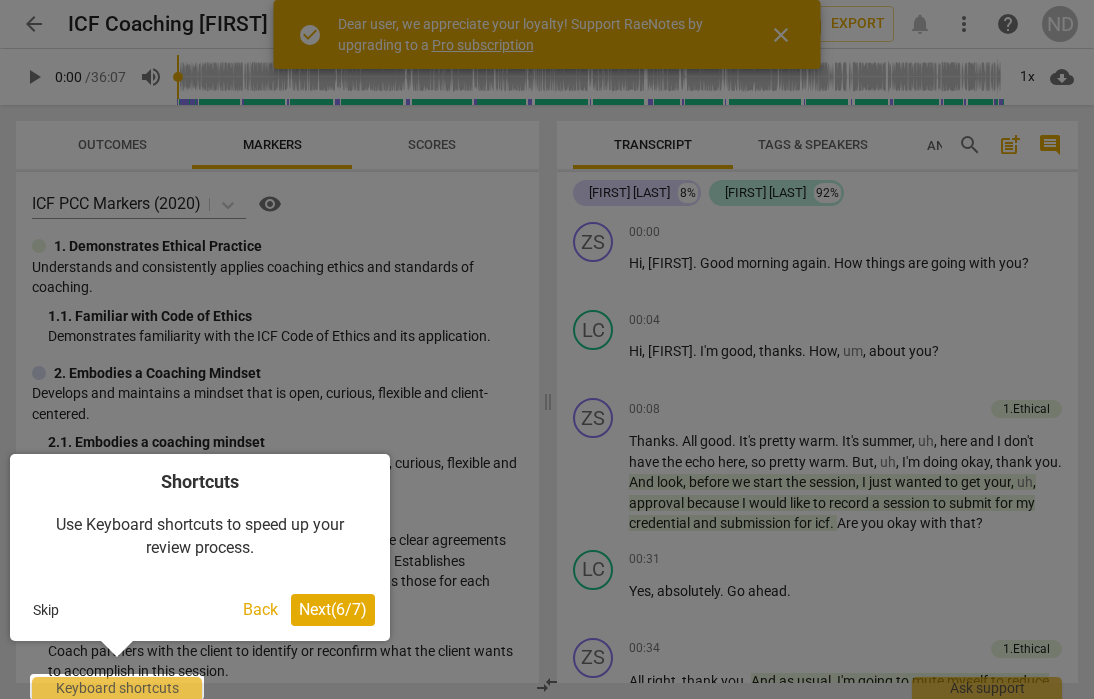click on "Next  ( 6 / 7 )" at bounding box center (333, 610) 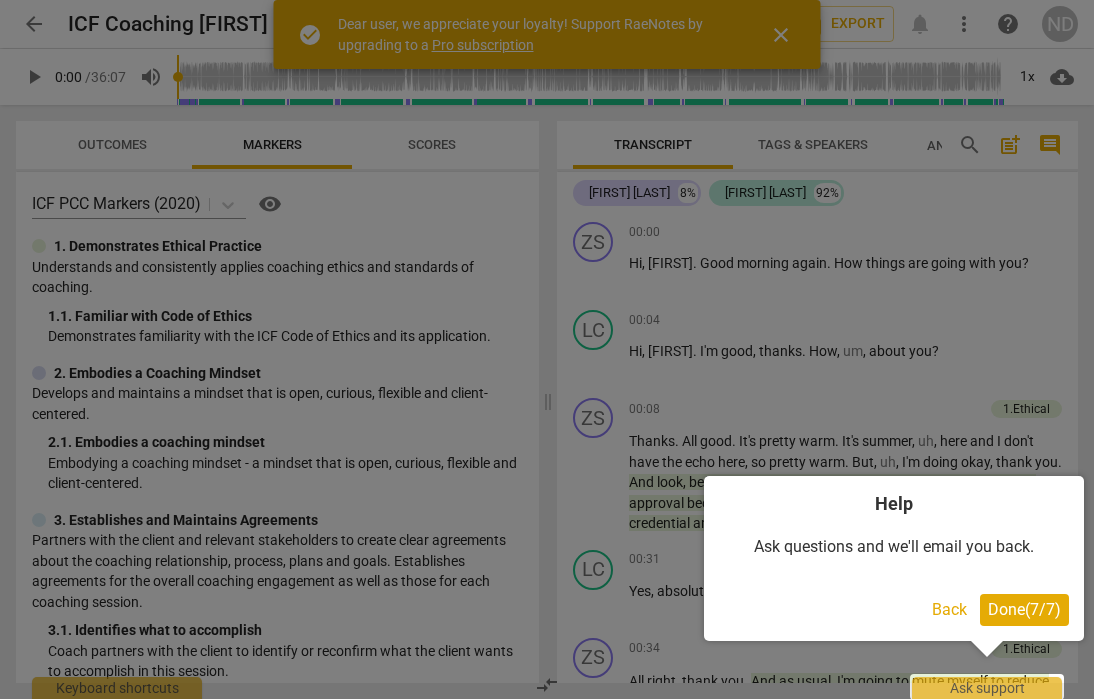 click on "Done  ( 7 / 7 )" at bounding box center [1024, 609] 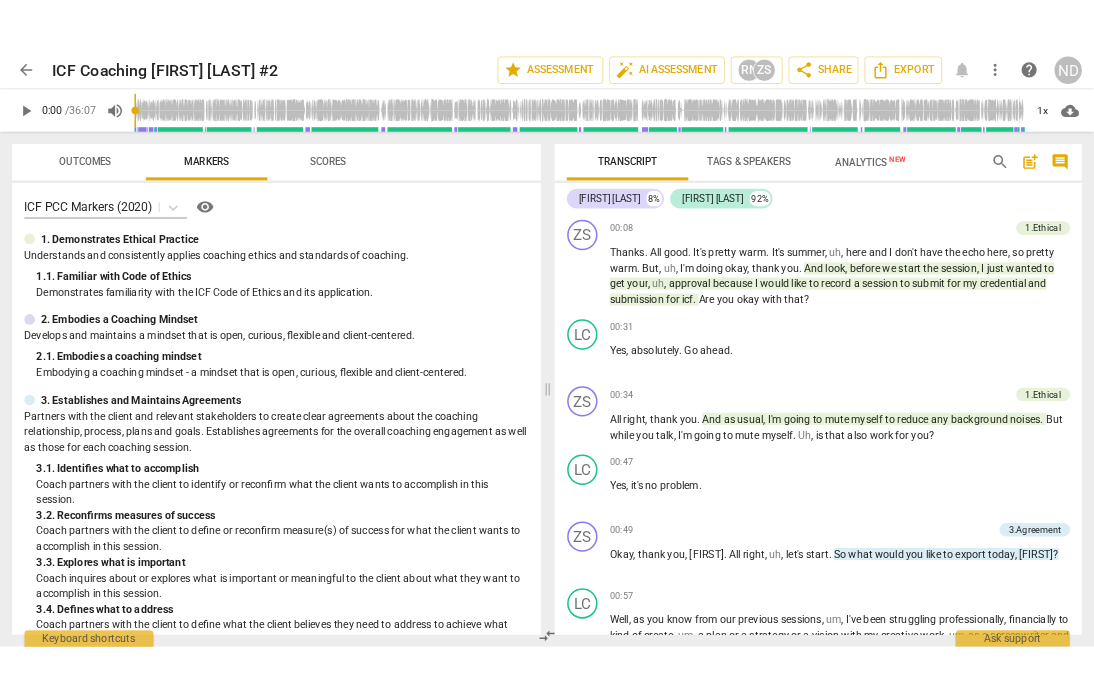 scroll, scrollTop: 0, scrollLeft: 0, axis: both 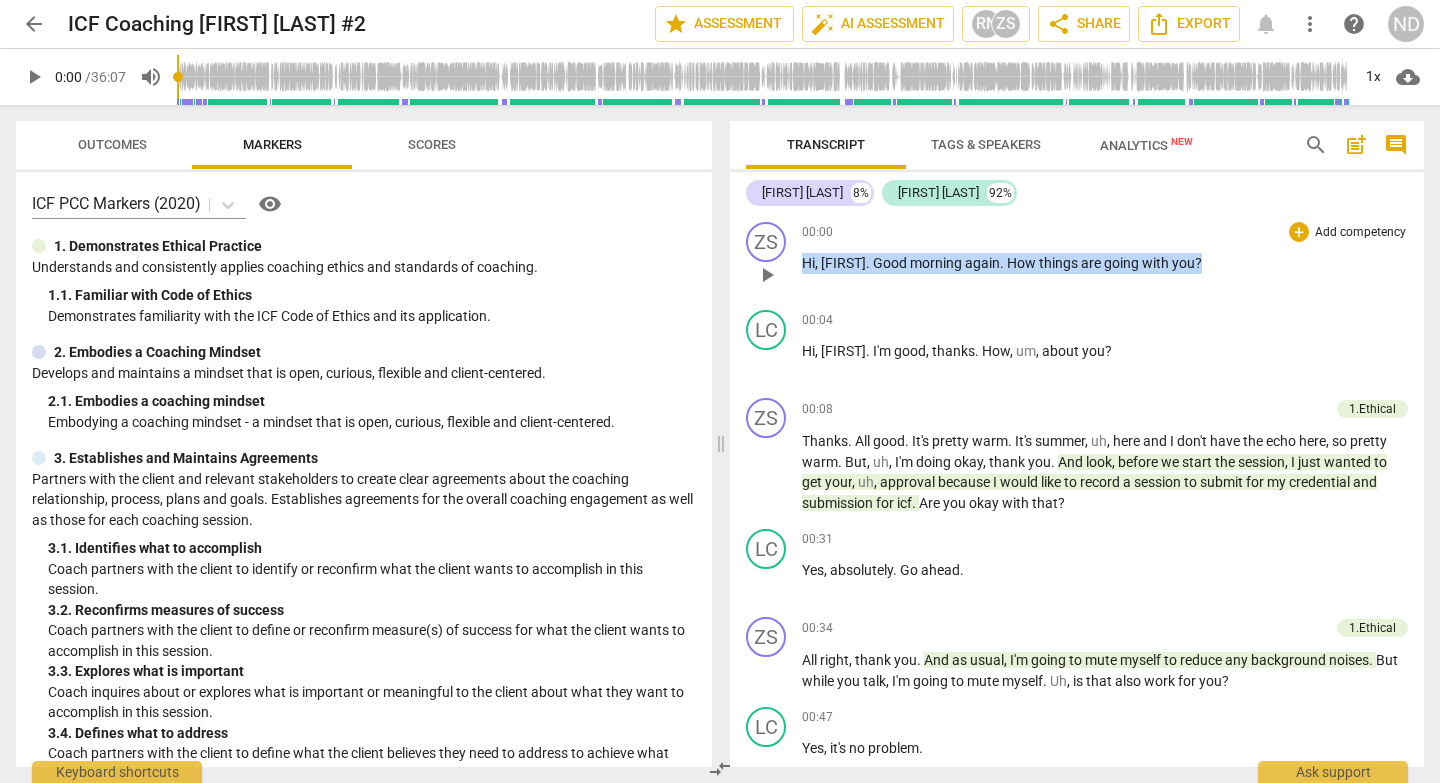 drag, startPoint x: 1185, startPoint y: 263, endPoint x: 801, endPoint y: 266, distance: 384.01172 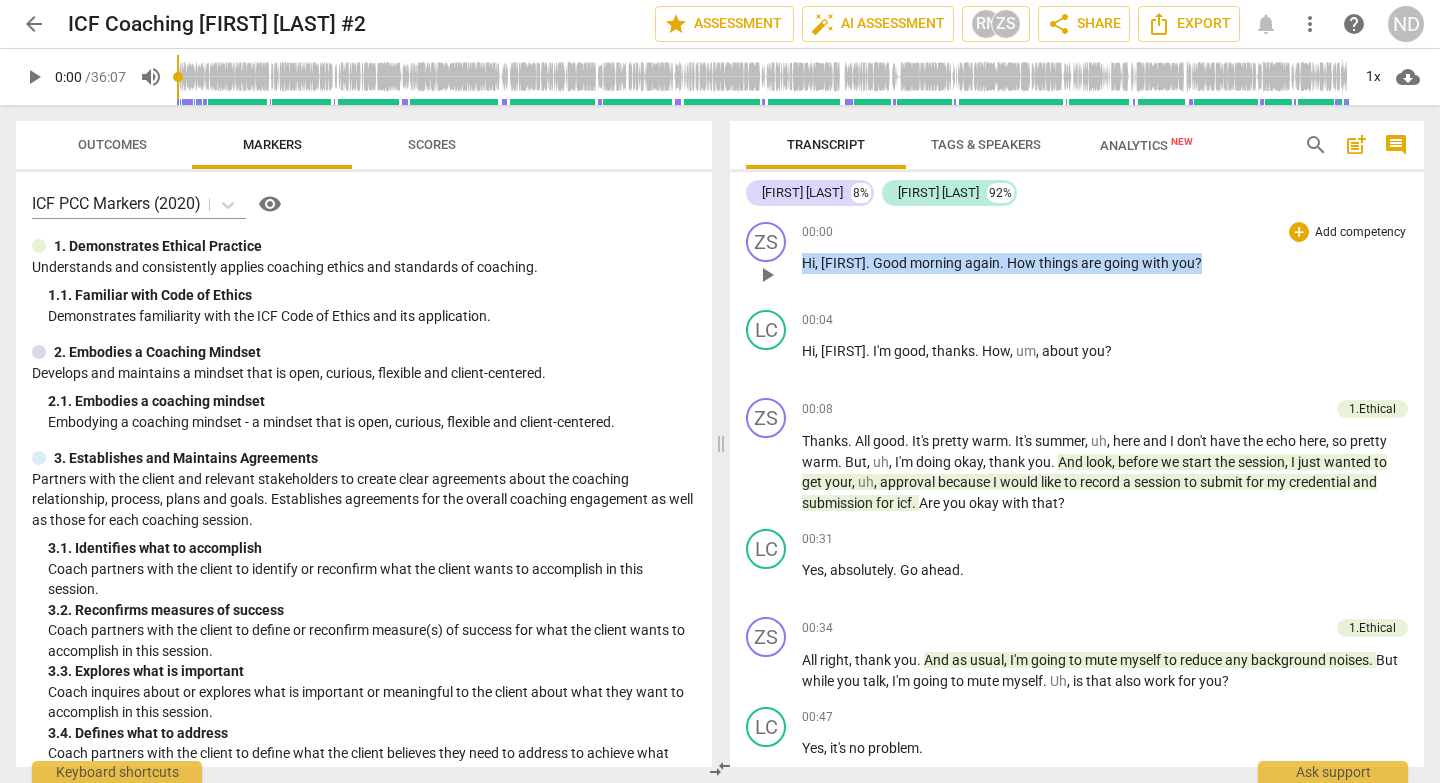 click on "ZS play_arrow pause 00:00 + Add competency keyboard_arrow_right Hi , Lara . Good morning again . How things are going with you ?" at bounding box center (1077, 258) 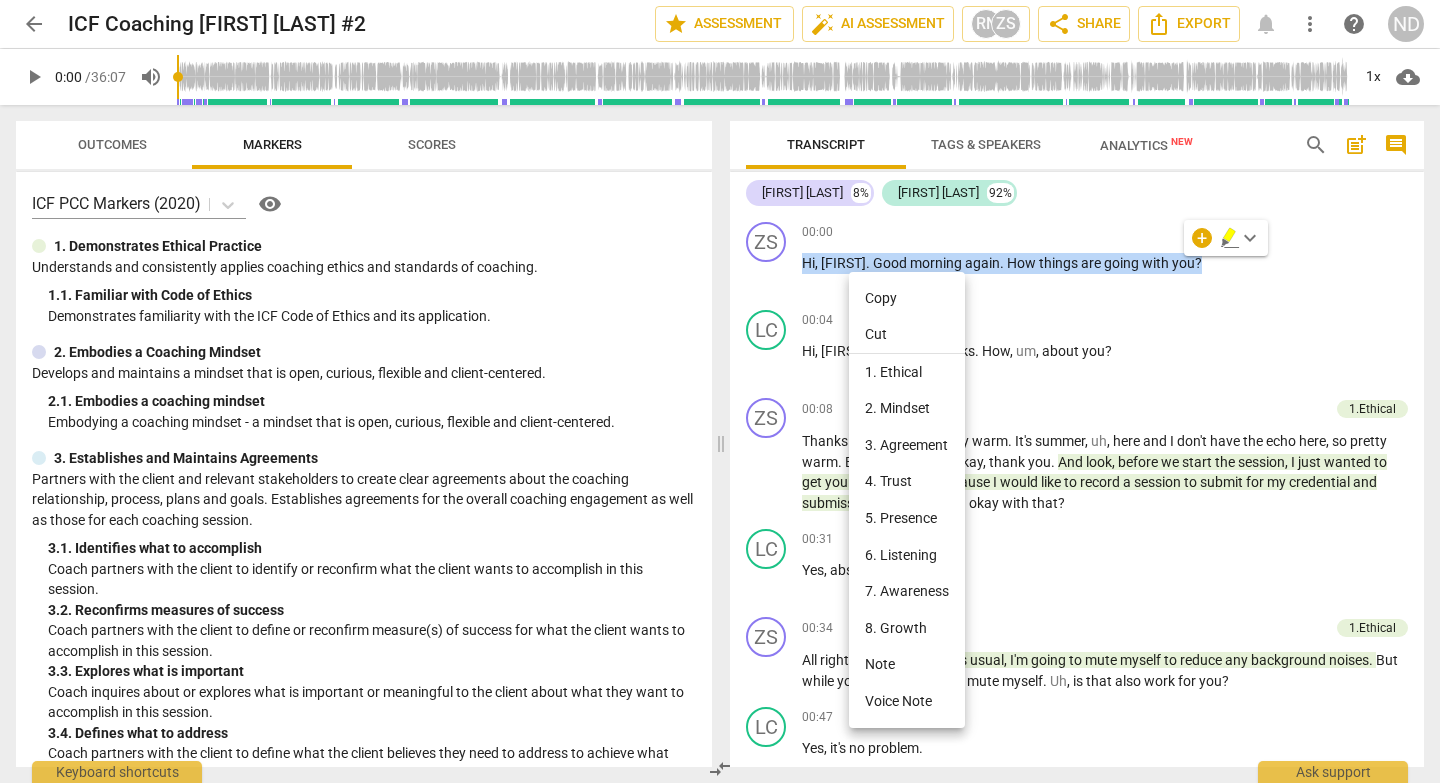 click on "Copy" at bounding box center [907, 298] 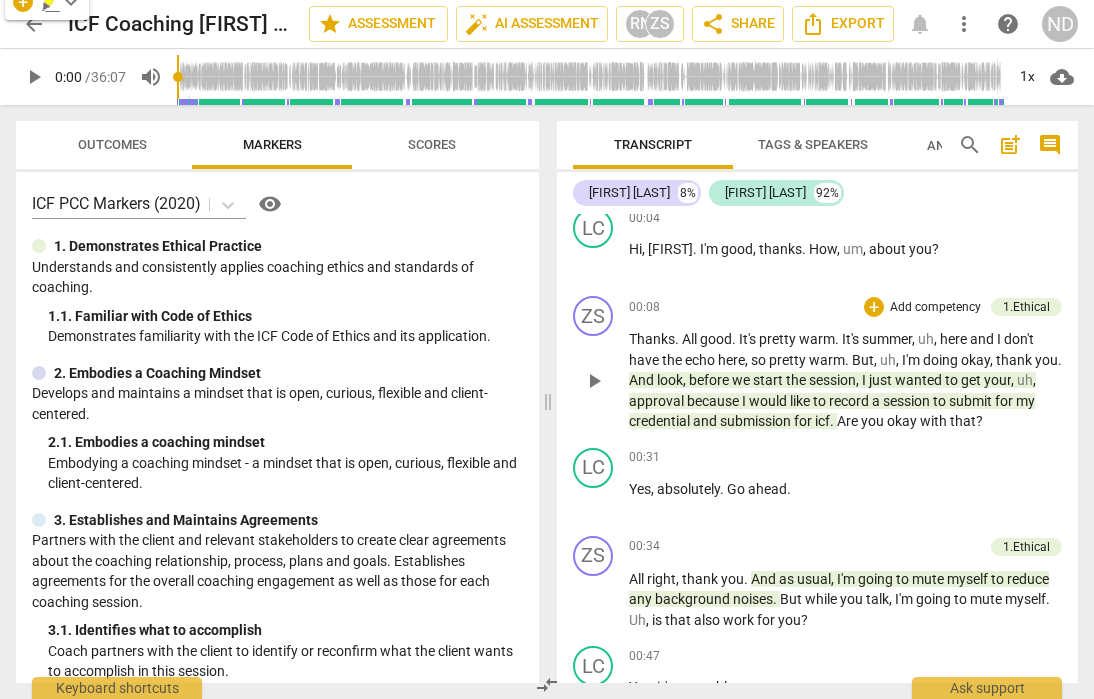 scroll, scrollTop: 103, scrollLeft: 0, axis: vertical 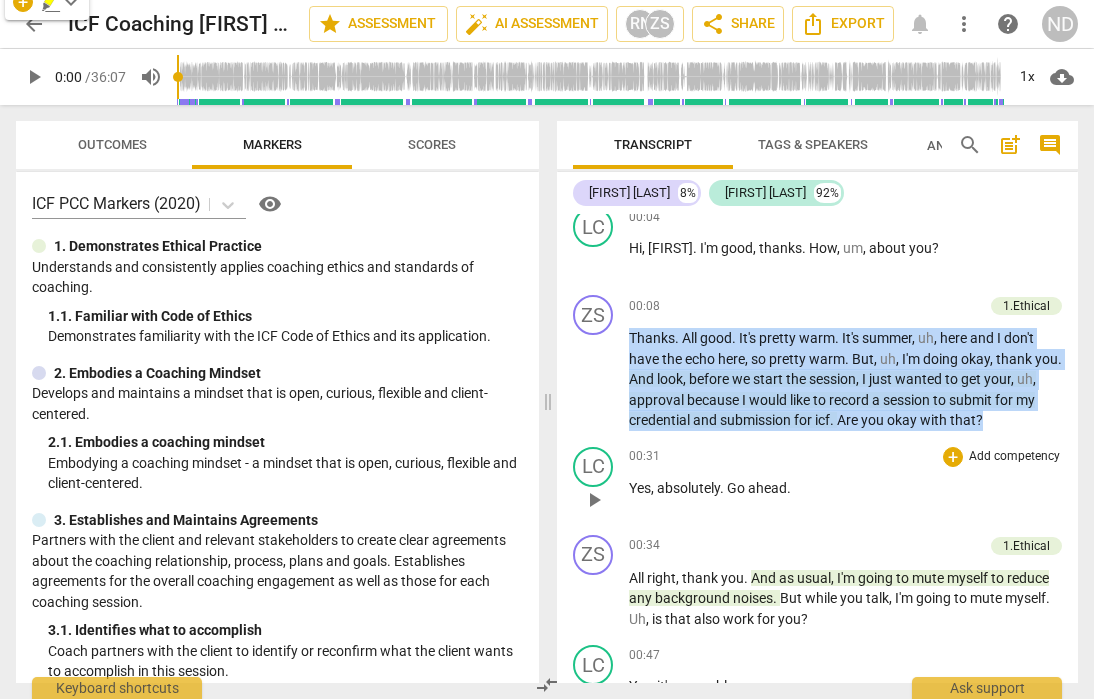 drag, startPoint x: 632, startPoint y: 342, endPoint x: 984, endPoint y: 439, distance: 365.1205 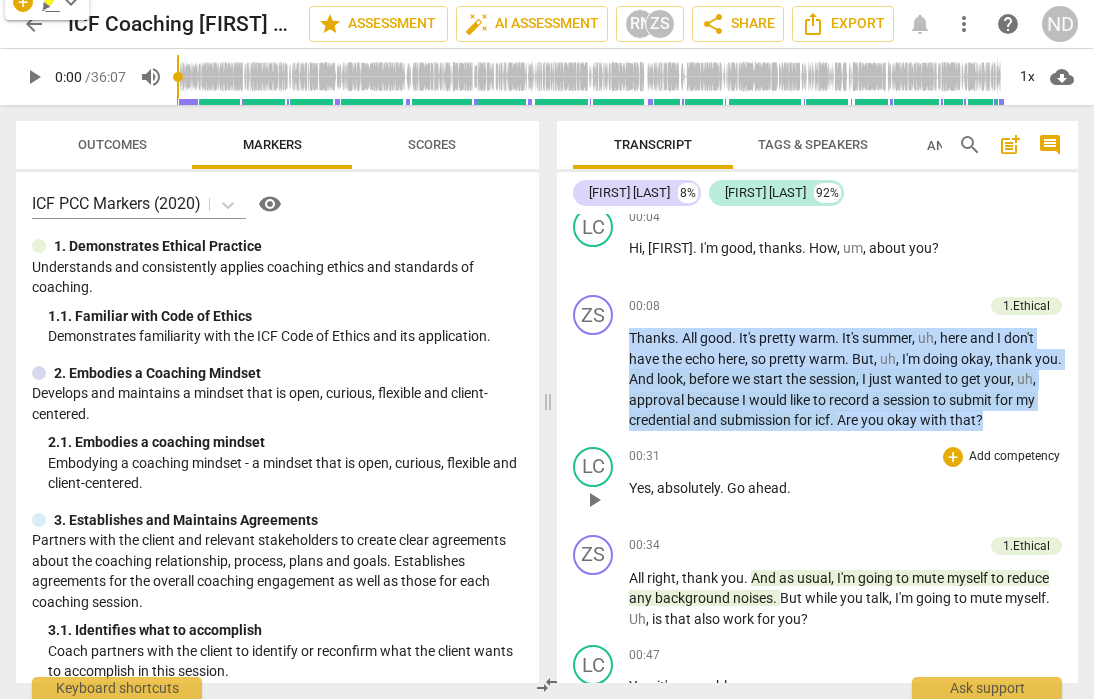 click on "ZS play_arrow pause 00:00 + Add competency keyboard_arrow_right Hi , Lara . Good morning again . How things are going with you ? LC play_arrow pause 00:04 + Add competency keyboard_arrow_right Hi , Zoltan . I'm good , thanks . How , um , about you ? ZS play_arrow pause 00:08 + Add competency 1.Ethical keyboard_arrow_right Thanks . All good . It's pretty warm . It's summer , uh , here and I don't have the echo here , so pretty warm . But , uh , I'm doing okay , thank you . And look , before we start the session , I just wanted to get your , uh , approval because I would like to record a session to submit for my credential and submission for icf . Are you okay with that ? 1.Ethical auto_awesome AI check delete 15:07 07-27-2025 1. Familiar with Code of Ethics LC play_arrow pause 00:31 + Add competency keyboard_arrow_right Yes , absolutely . Go ." at bounding box center [817, 448] 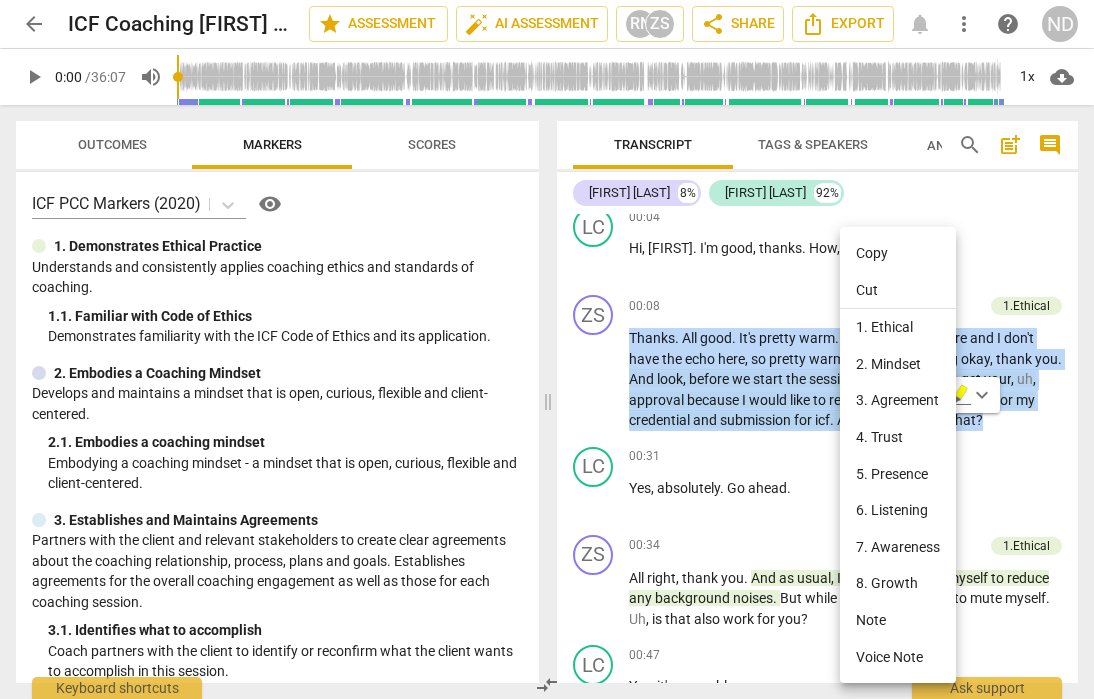 click on "Copy" at bounding box center (898, 253) 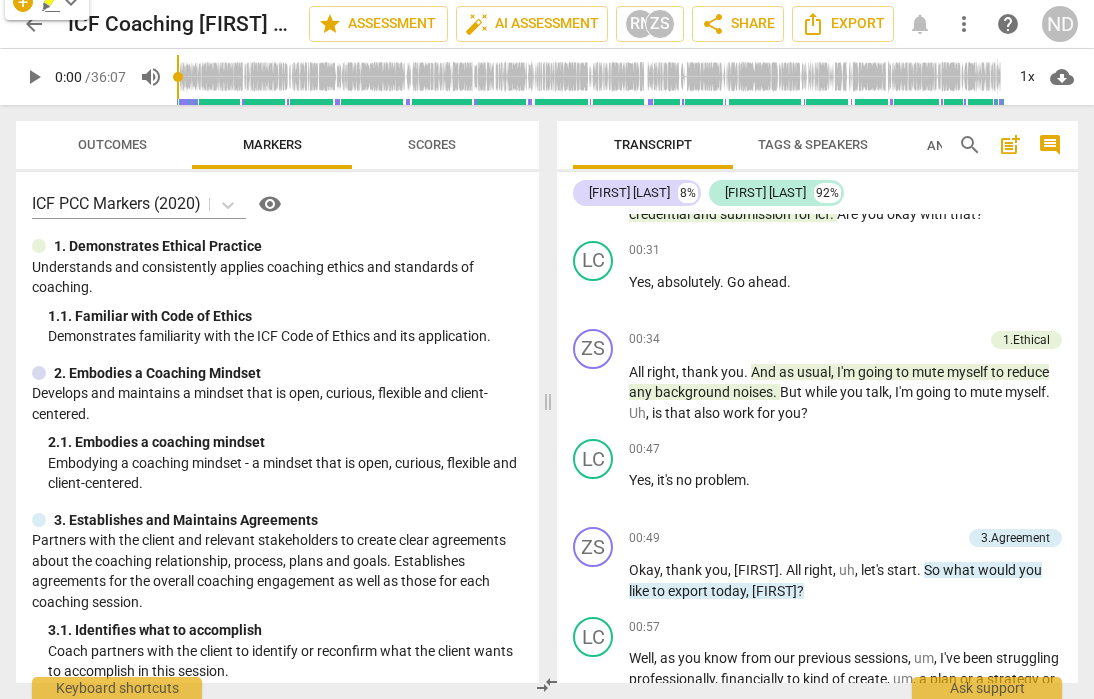 scroll, scrollTop: 310, scrollLeft: 0, axis: vertical 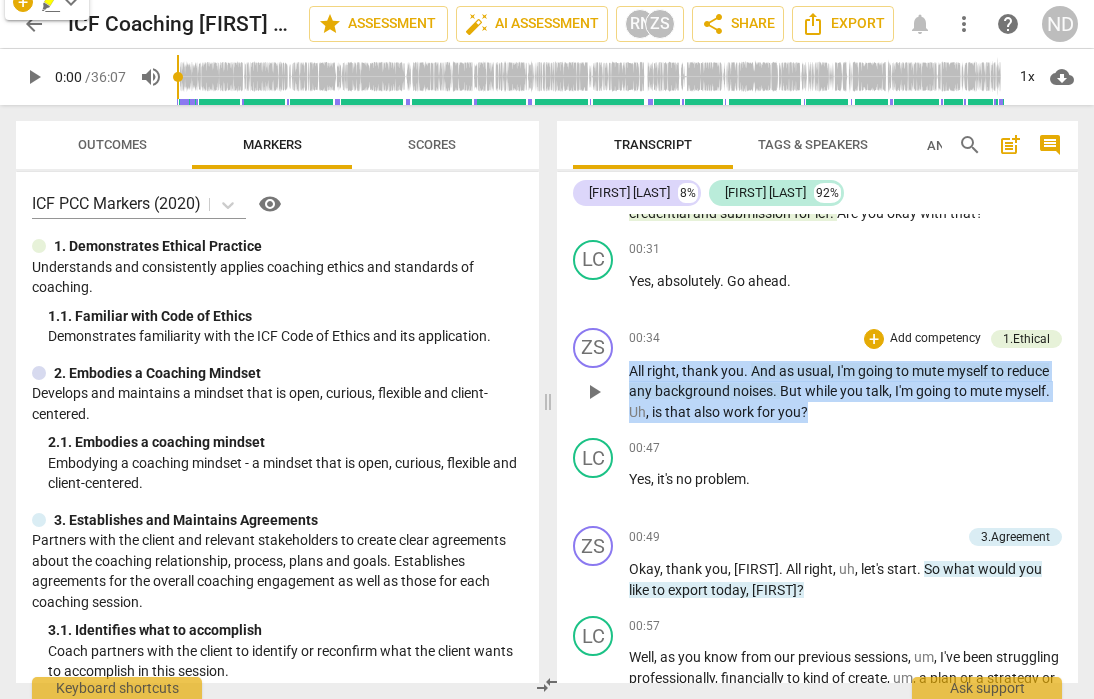 drag, startPoint x: 630, startPoint y: 370, endPoint x: 846, endPoint y: 415, distance: 220.63771 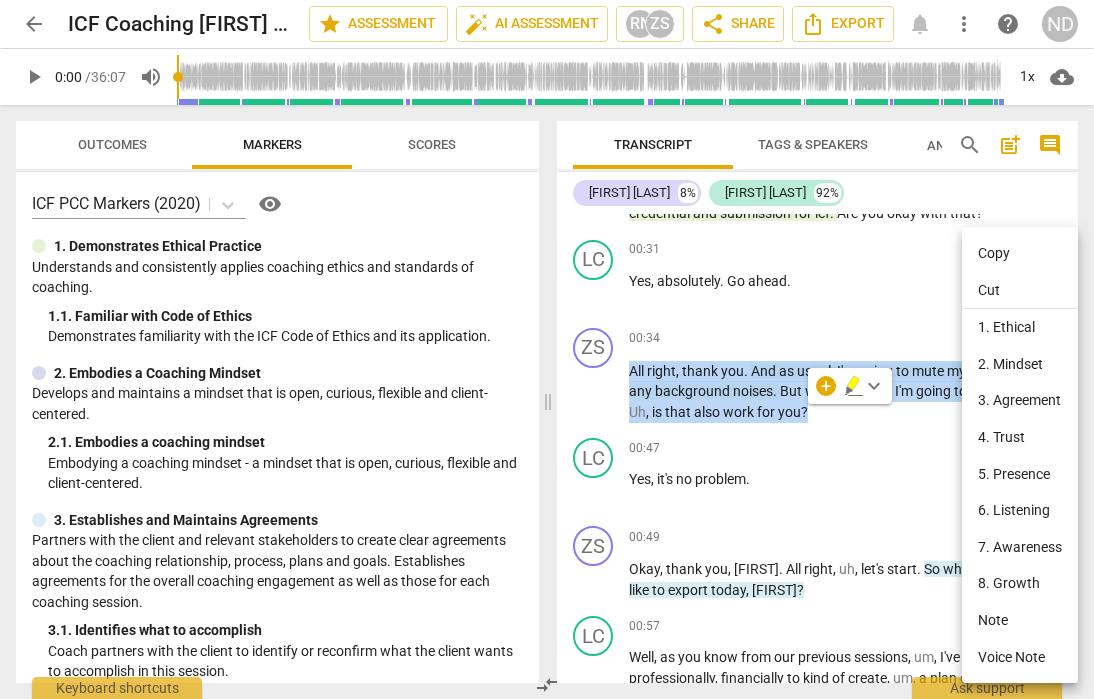 click on "Copy" at bounding box center (1020, 253) 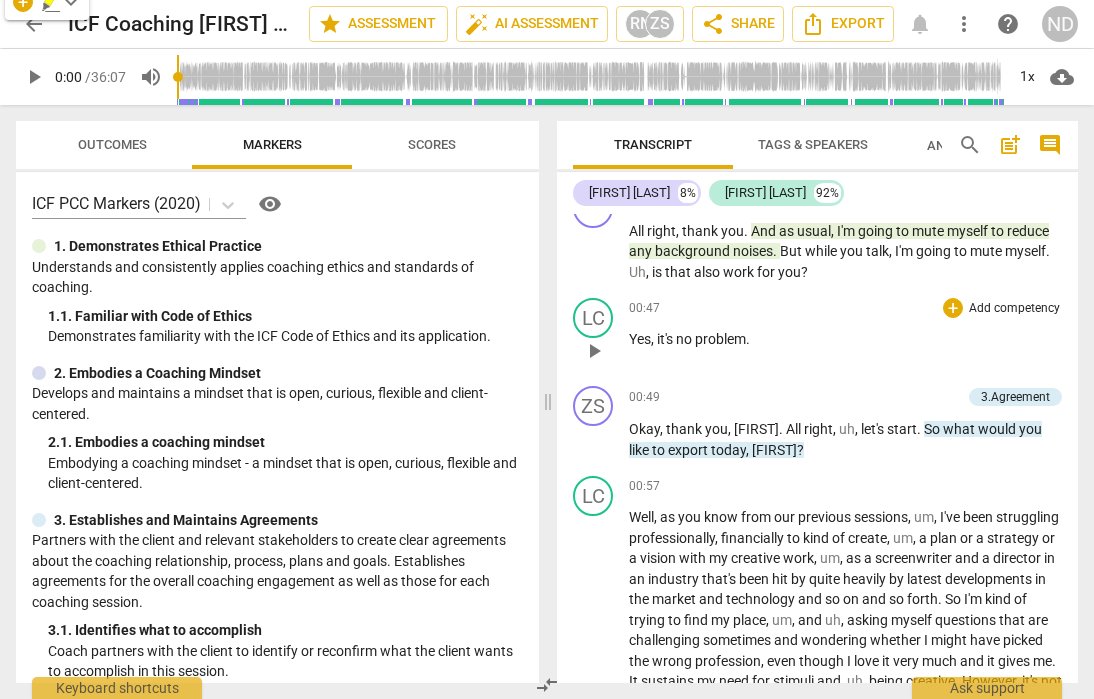 scroll, scrollTop: 475, scrollLeft: 0, axis: vertical 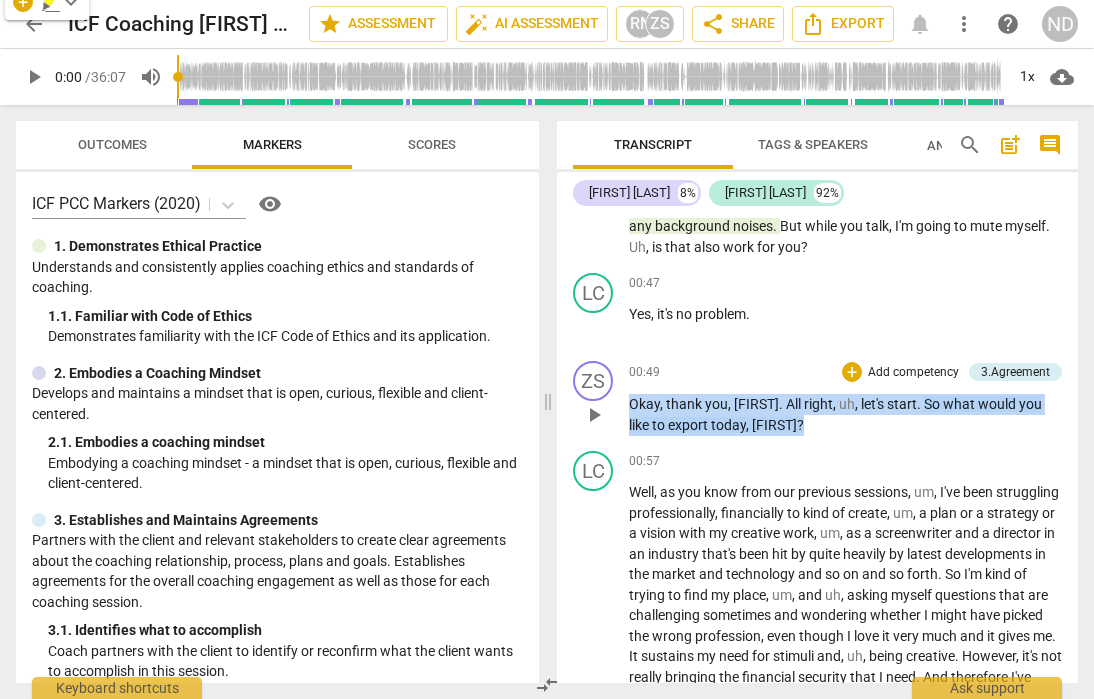 drag, startPoint x: 775, startPoint y: 419, endPoint x: 614, endPoint y: 402, distance: 161.89503 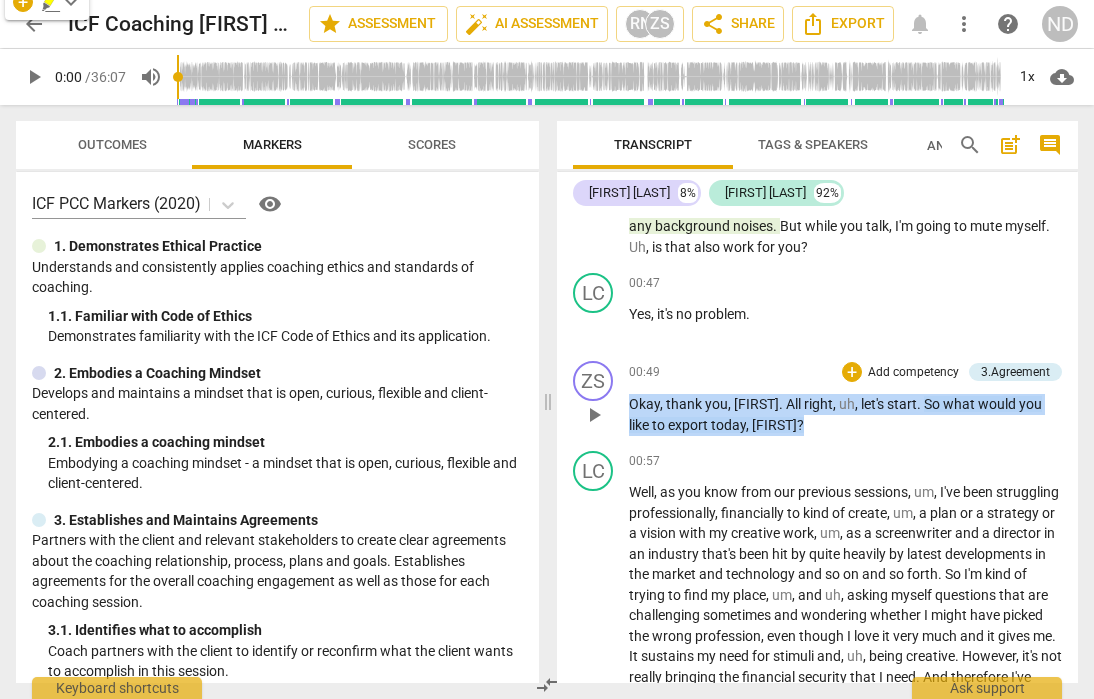 click on "ZS play_arrow pause 00:49 + Add competency 3.Agreement keyboard_arrow_right Okay , thank you , Lara . All right , uh , let's start . So what would you like to export today , Lara ? 3.Agreement auto_awesome AI check delete 15:07 07-27-2025 1. Identifies what to accomplish" at bounding box center (817, 398) 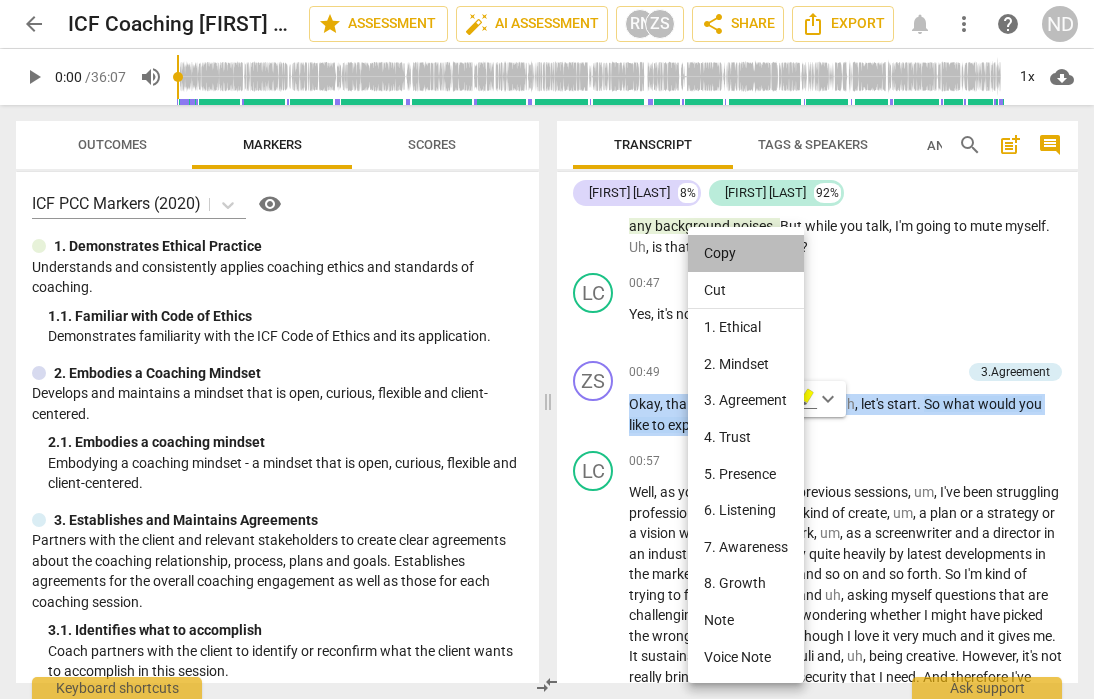click on "Copy" at bounding box center (746, 253) 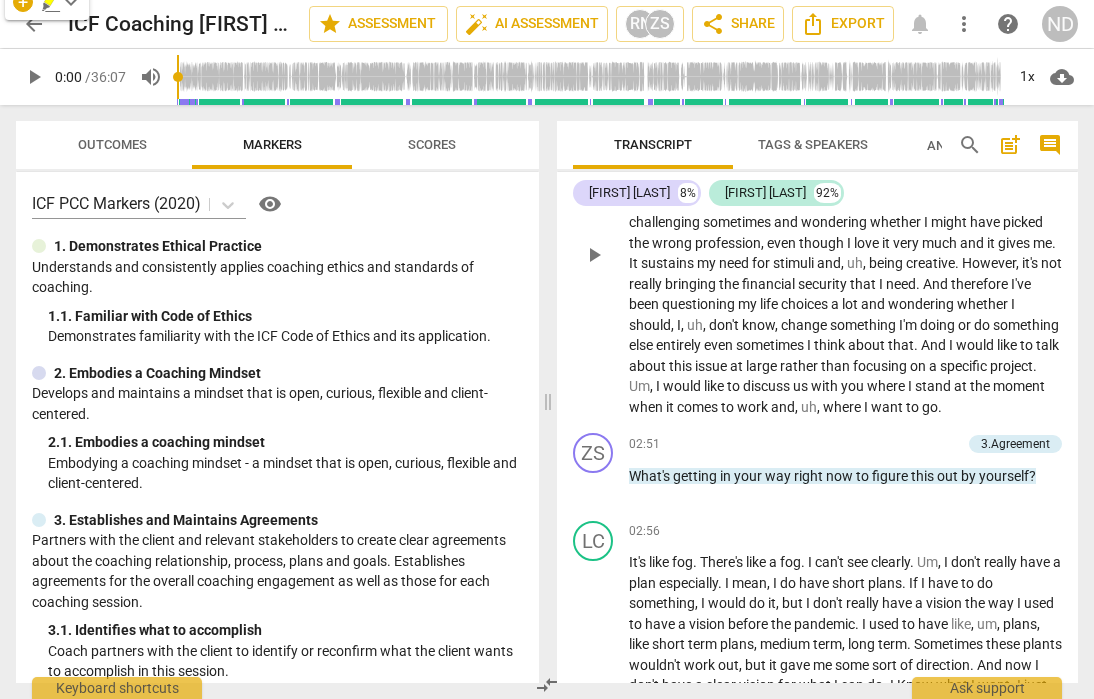scroll, scrollTop: 880, scrollLeft: 0, axis: vertical 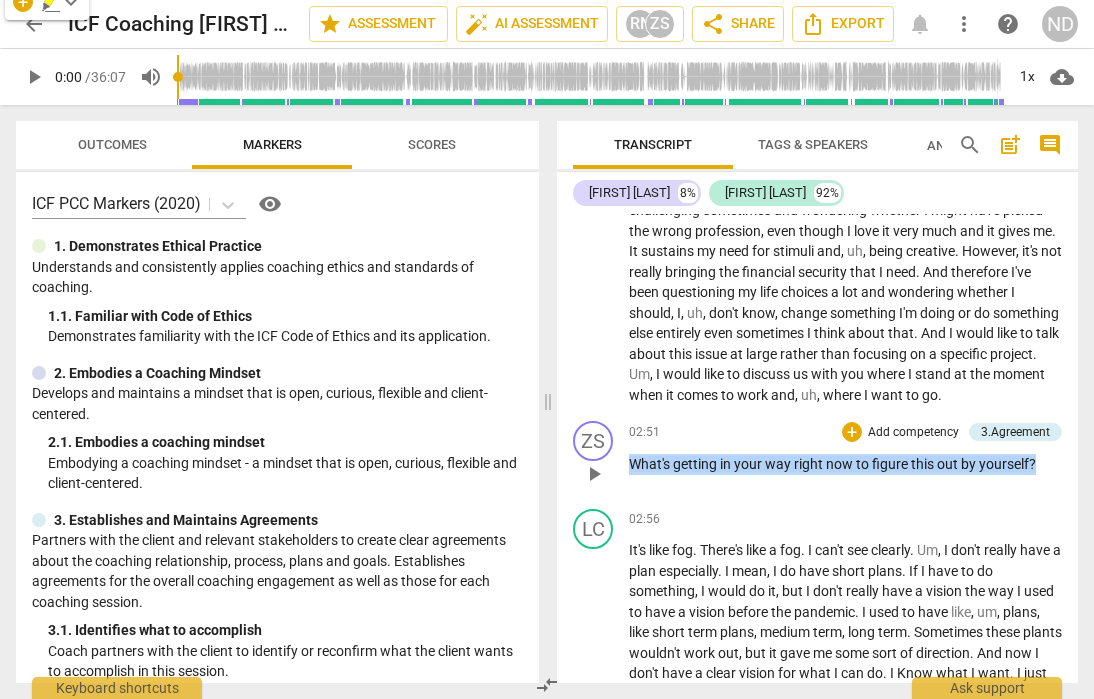 drag, startPoint x: 1046, startPoint y: 486, endPoint x: 608, endPoint y: 483, distance: 438.01028 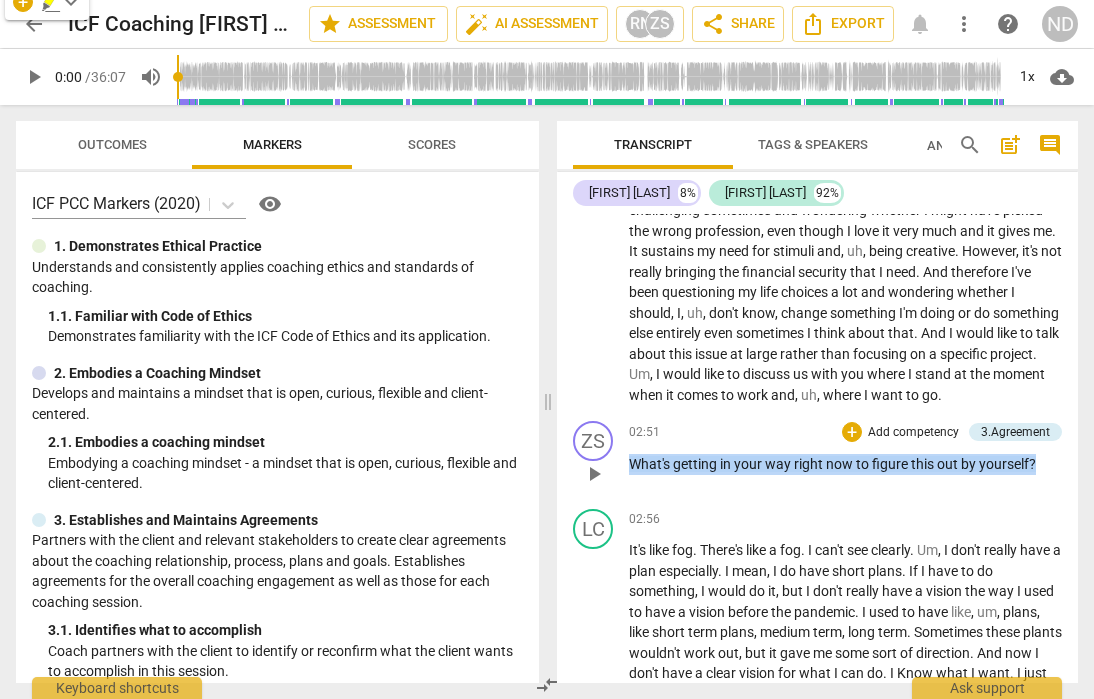 click on "ZS play_arrow pause 02:51 + Add competency 3.Agreement keyboard_arrow_right What's getting in your way right now to figure this out by yourself ? 3.Agreement [FIRST] [LAST] 15:33 07-27-2025 3. Explores what is important" at bounding box center (817, 457) 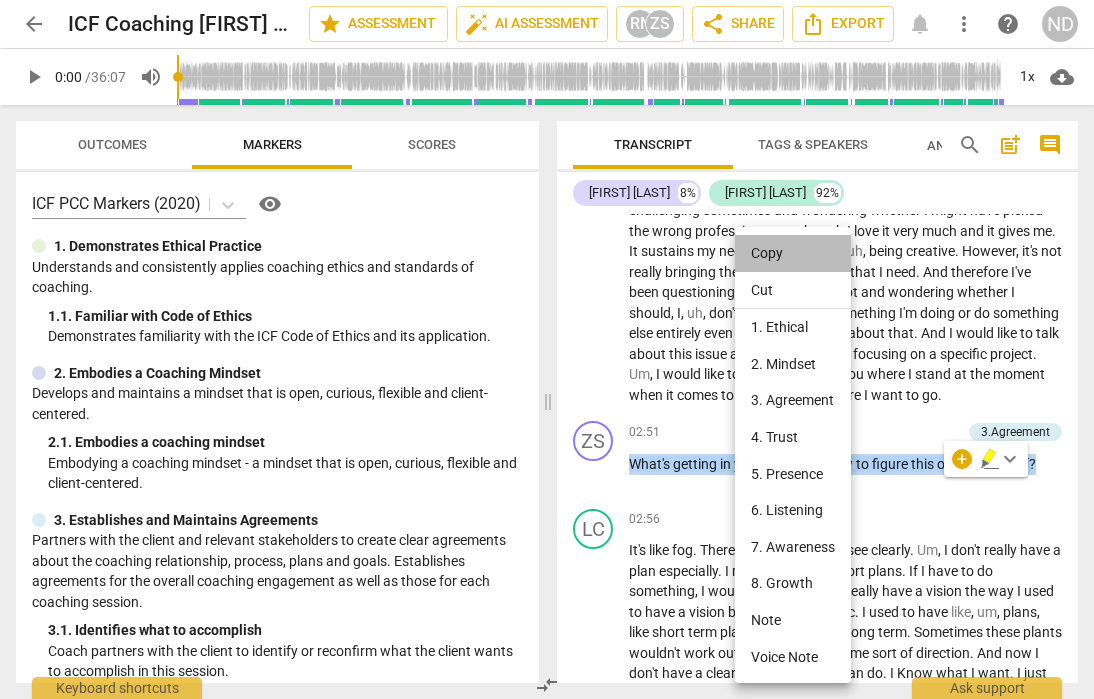 click on "Copy" at bounding box center (793, 253) 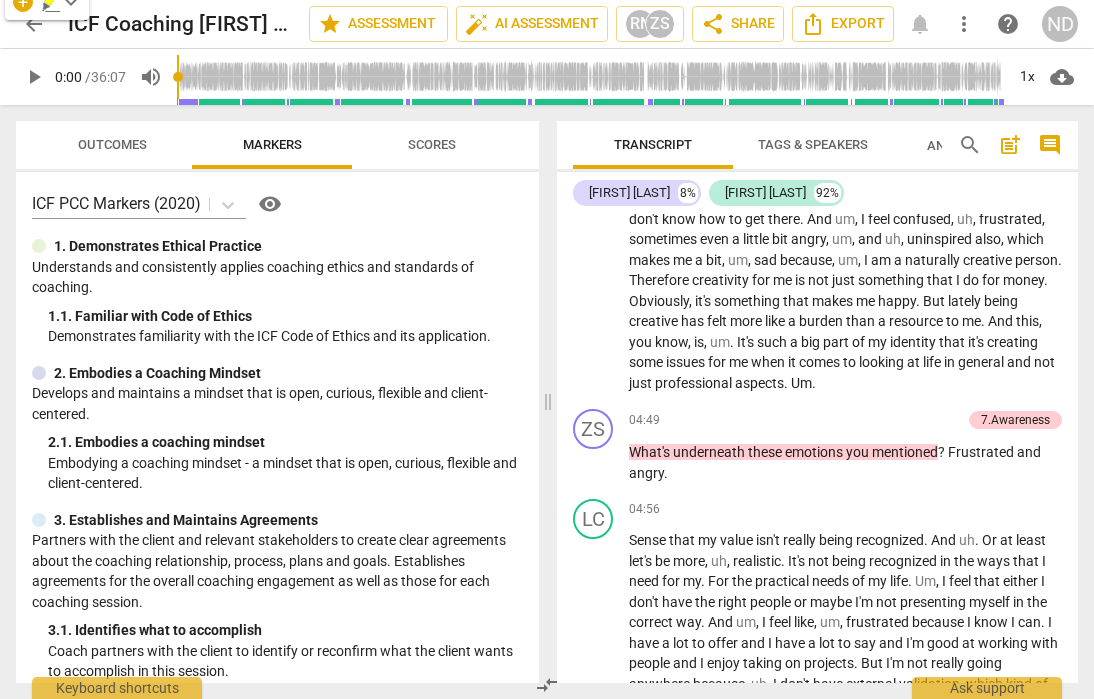 scroll, scrollTop: 1372, scrollLeft: 0, axis: vertical 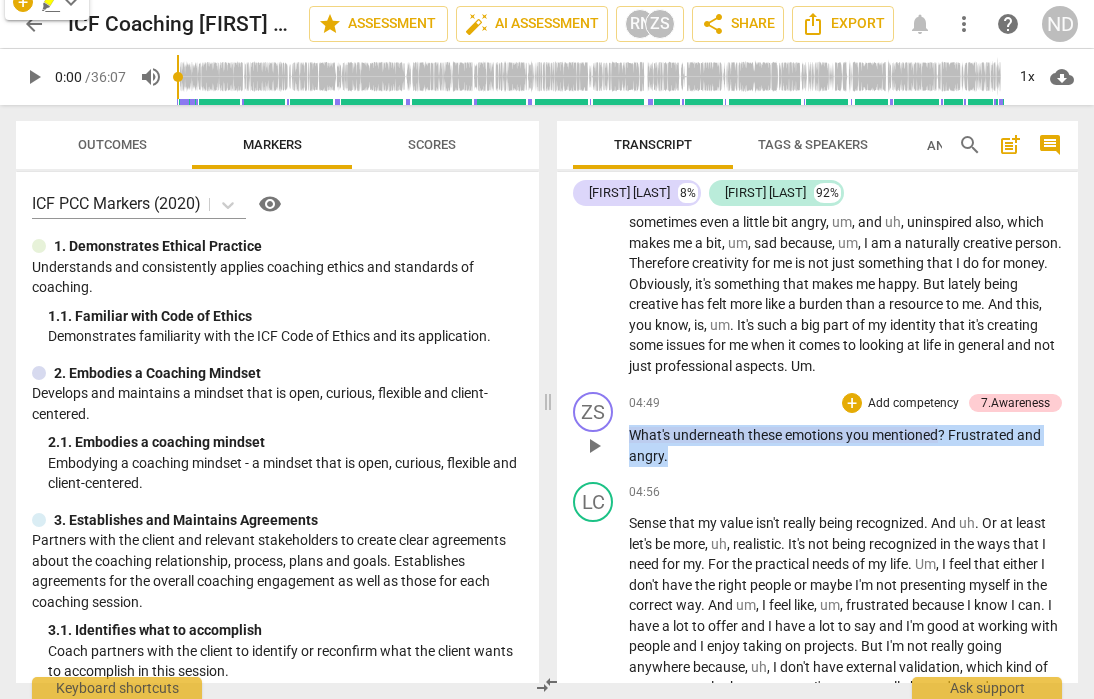 drag, startPoint x: 675, startPoint y: 483, endPoint x: 626, endPoint y: 451, distance: 58.5235 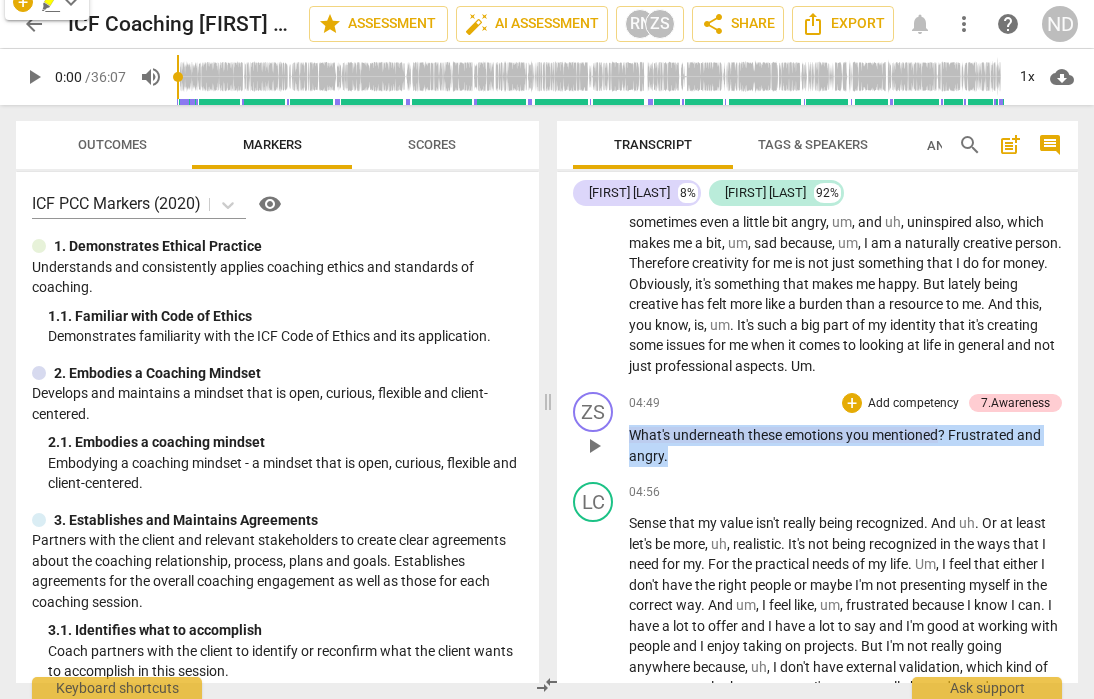 click on "ZS play_arrow pause 04:49 + Add competency 7.Awareness keyboard_arrow_right What's underneath these emotions you mentioned ? Frustrated and angry . 7.Awareness [FIRST] [LAST] 15:35 07-27-2025 1. Asks about a current way of thinking Perception / Expand situation ( edited )" at bounding box center (817, 429) 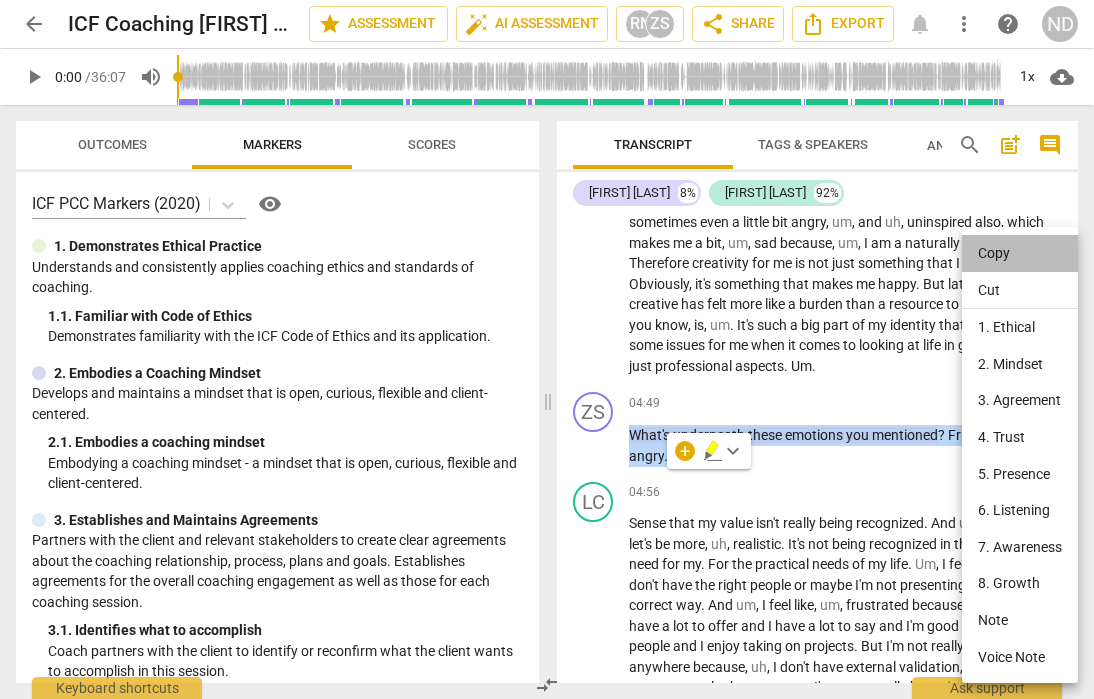click on "Copy" at bounding box center [1020, 253] 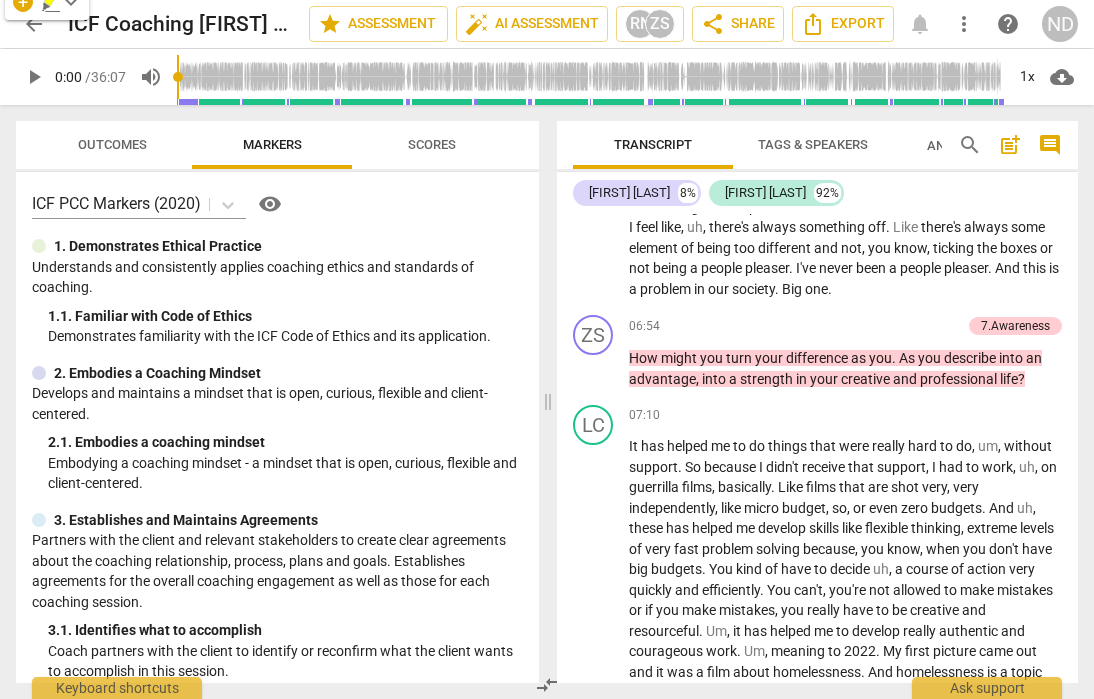 scroll, scrollTop: 1958, scrollLeft: 0, axis: vertical 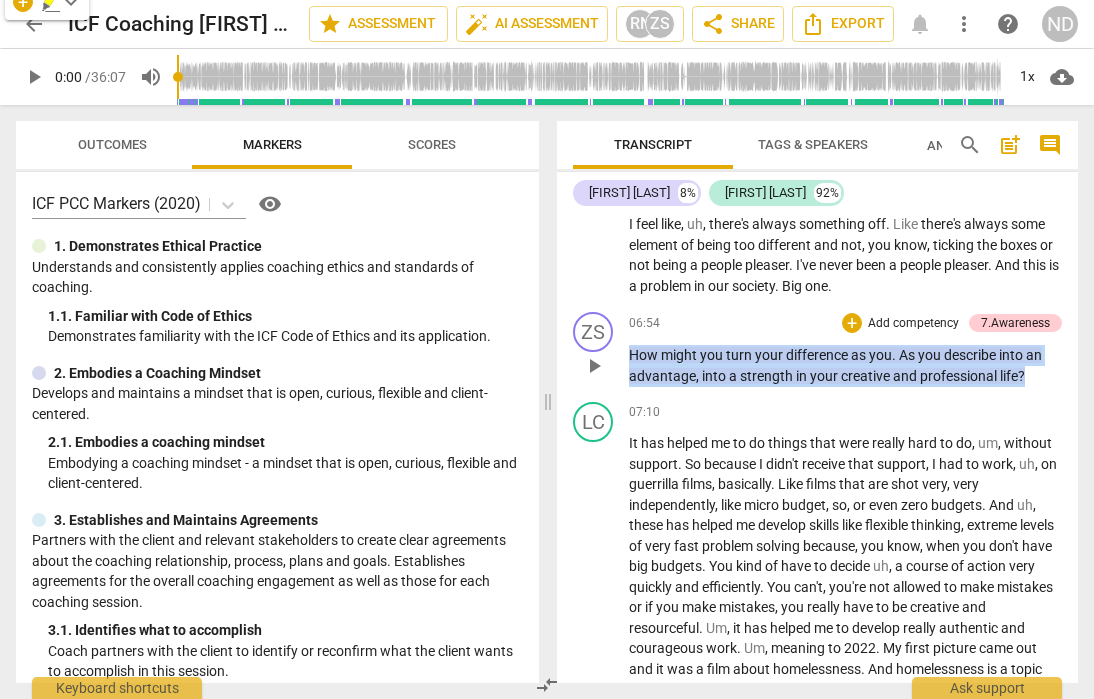 drag, startPoint x: 1029, startPoint y: 401, endPoint x: 623, endPoint y: 369, distance: 407.25912 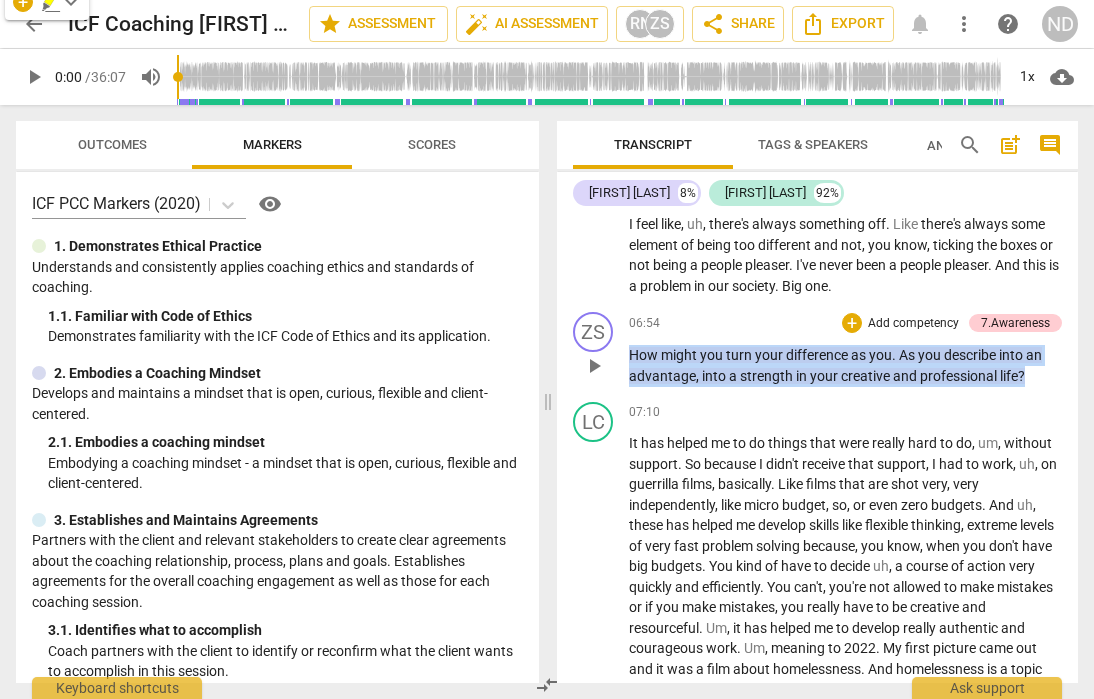 click on "ZS play_arrow pause 06:54 + Add competency 7.Awareness keyboard_arrow_right How might you turn your difference as you . As you describe into an advantage , into a strength in your creative and professional life ? 7.Awareness [FIRST] [LAST] 15:35 07-27-2025 1. Asks about a current way of thinking 4. Asks to help moving towards the outcome" at bounding box center (817, 349) 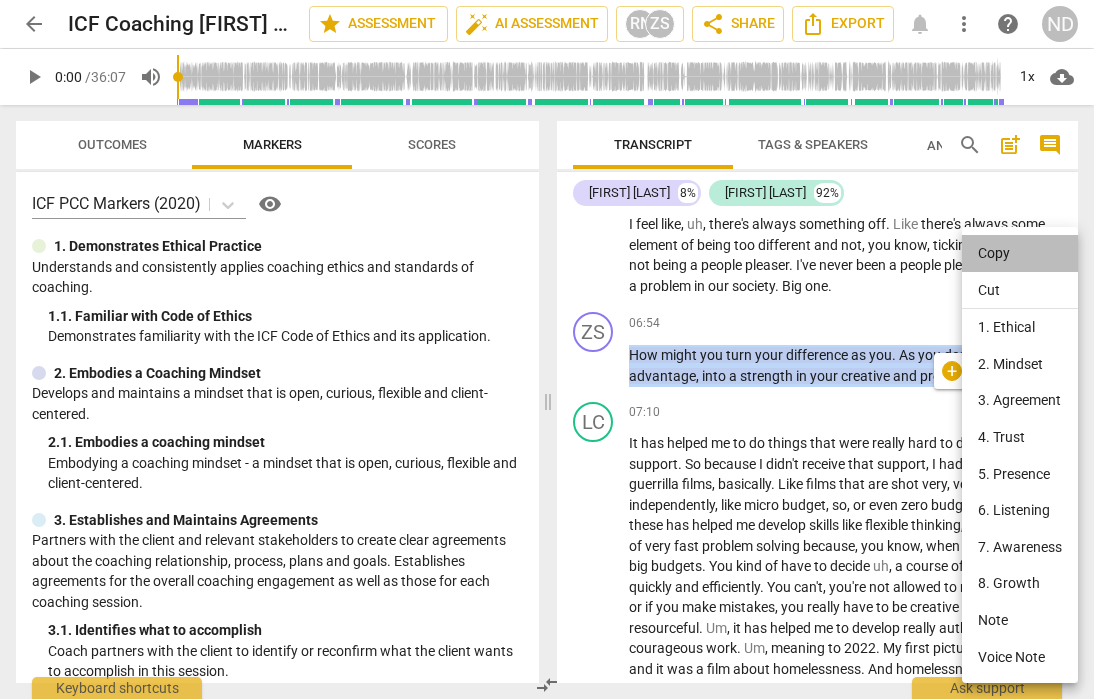 click on "Copy" at bounding box center [1020, 253] 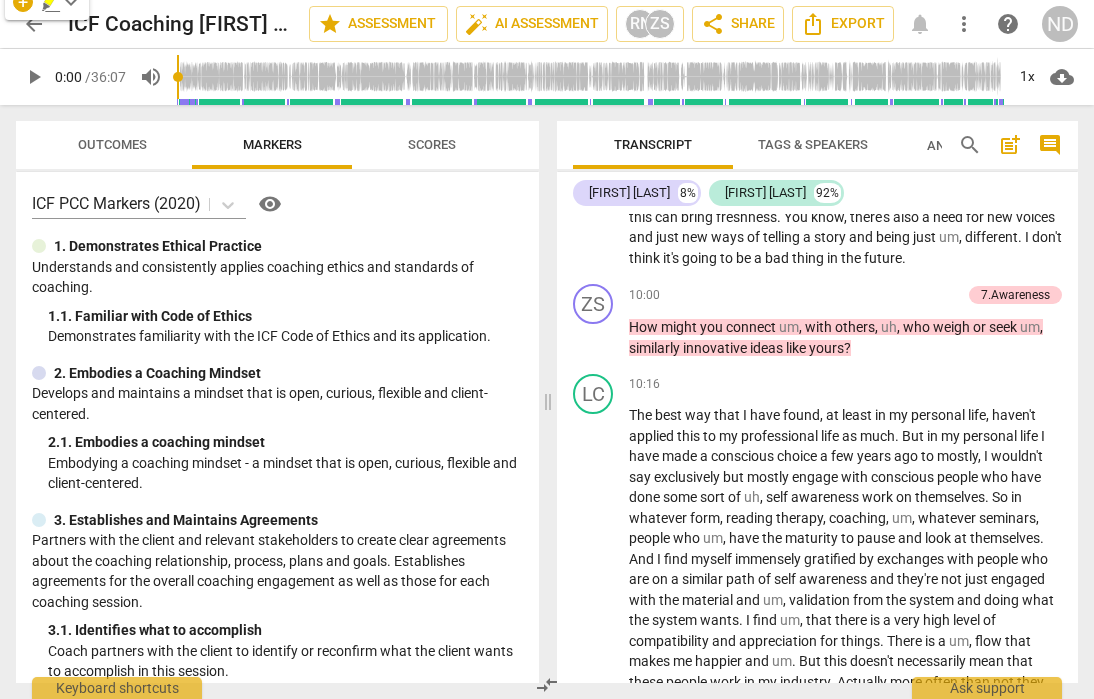 scroll, scrollTop: 2657, scrollLeft: 0, axis: vertical 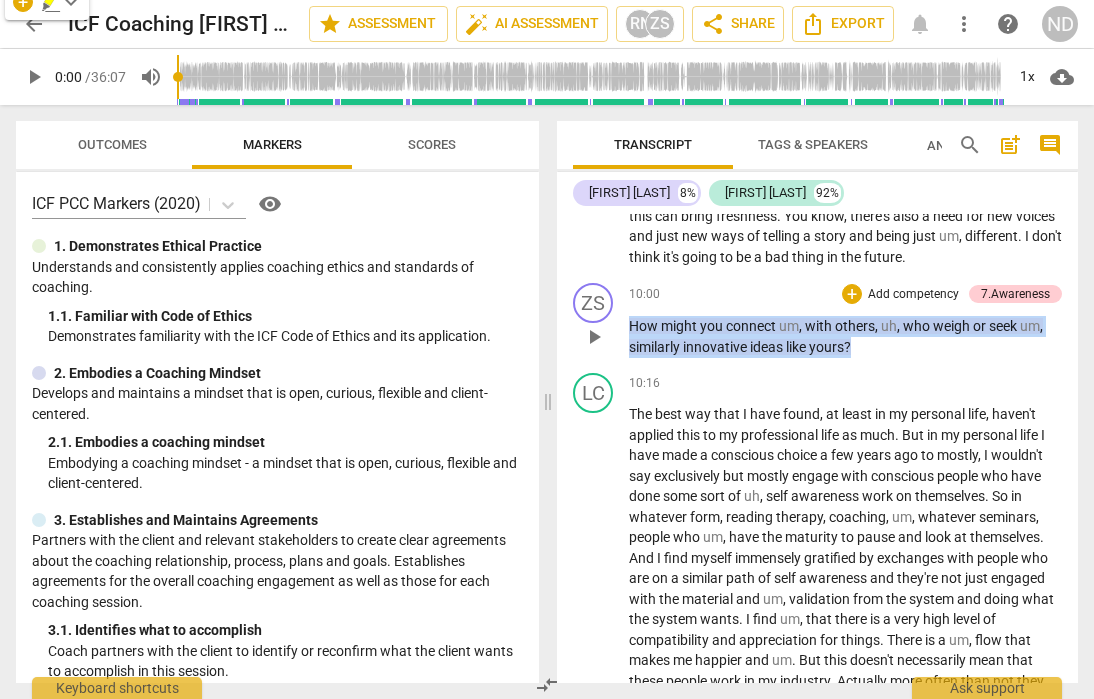 drag, startPoint x: 865, startPoint y: 385, endPoint x: 625, endPoint y: 362, distance: 241.09956 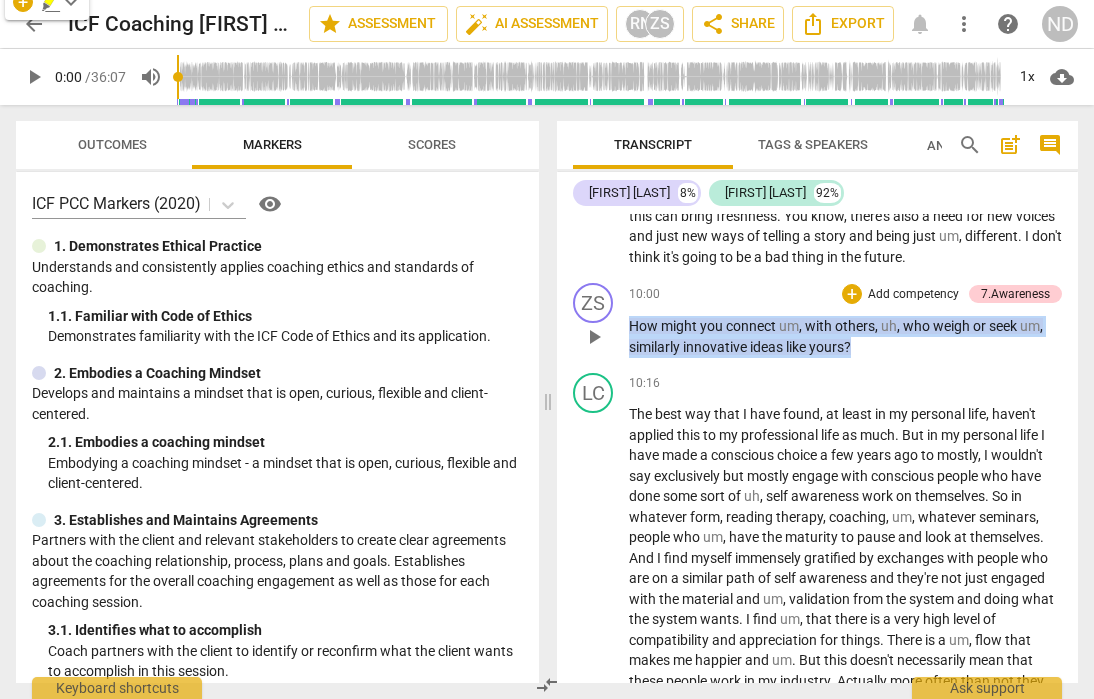 click on "ZS play_arrow pause 10:00 + Add competency 7.Awareness keyboard_arrow_right How might you connect um , with others , uh , who weigh or seek um , similarly innovative ideas like yours ? 7.Awareness [FIRST] [LAST] 15:36 07-27-2025 3. Asks to help exploring beyond situation 4. Asks to help moving towards the outcome" at bounding box center (817, 320) 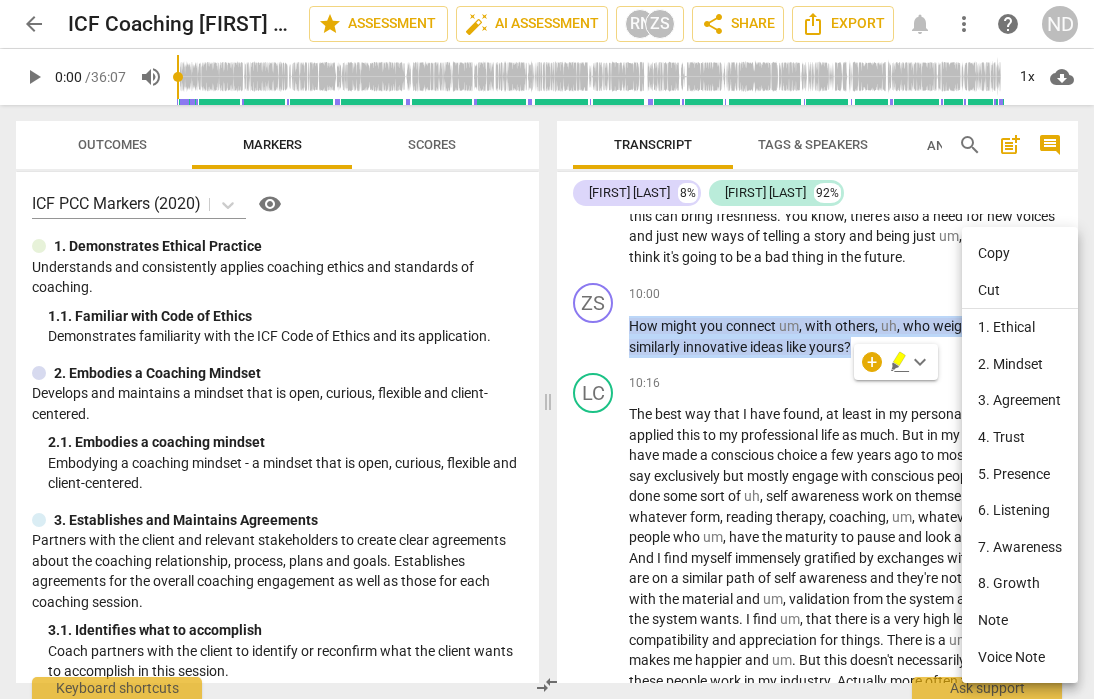 click on "Copy" at bounding box center (1020, 253) 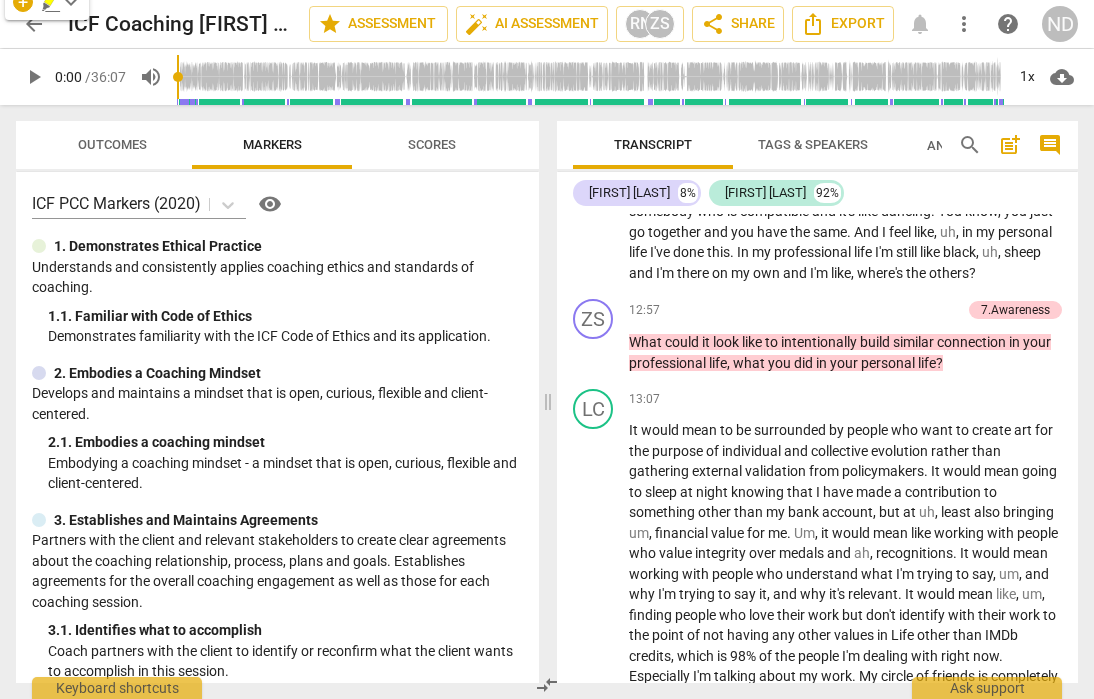 scroll, scrollTop: 3312, scrollLeft: 0, axis: vertical 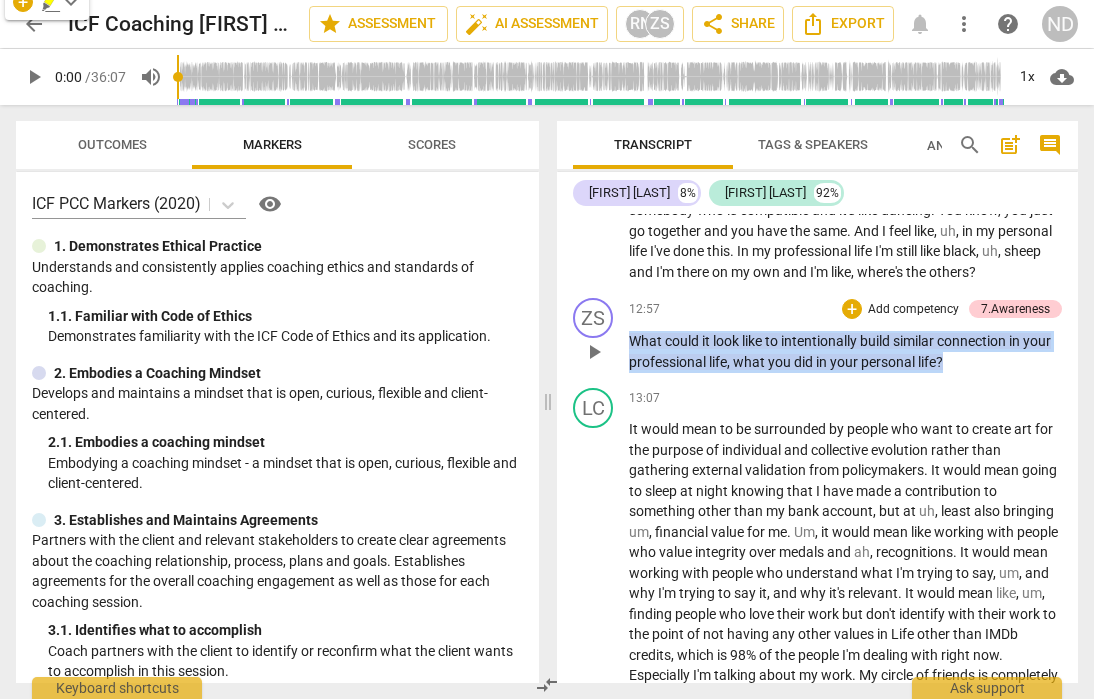 drag, startPoint x: 983, startPoint y: 403, endPoint x: 625, endPoint y: 374, distance: 359.17267 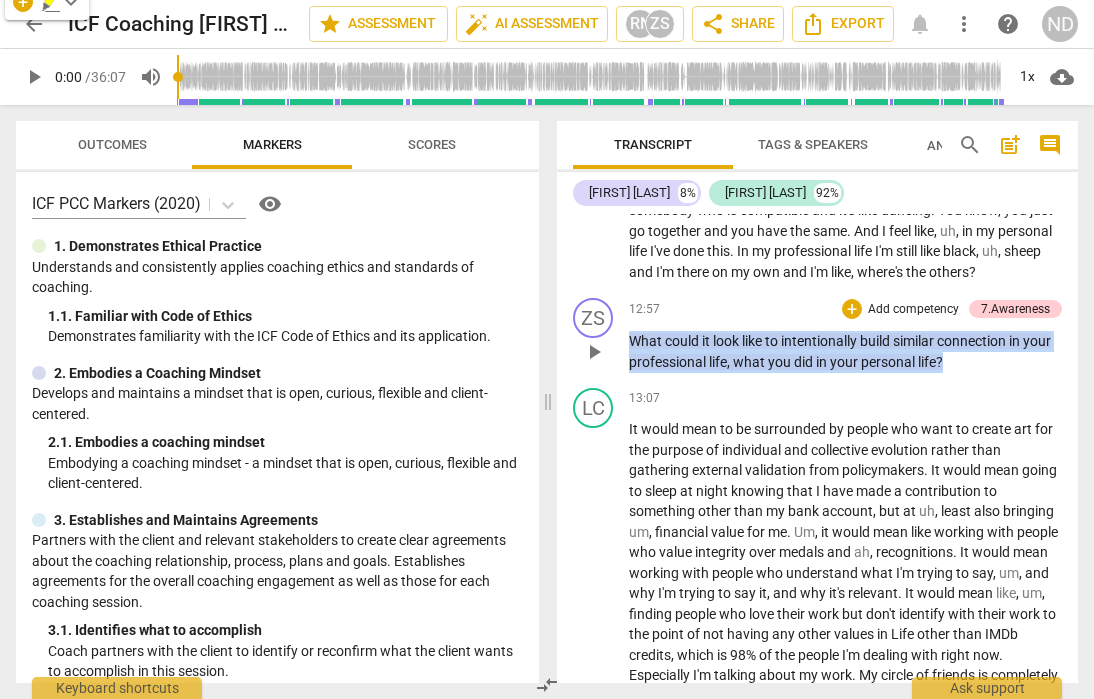 click on "ZS play_arrow pause 12:57 + Add competency 7.Awareness keyboard_arrow_right What could it look like to intentionally build similar connection in your professional life , what you did in your personal life ? 7.Awareness [FIRST] [LAST] 15:36 07-27-2025 4. Asks to help moving towards the outcome" at bounding box center (817, 335) 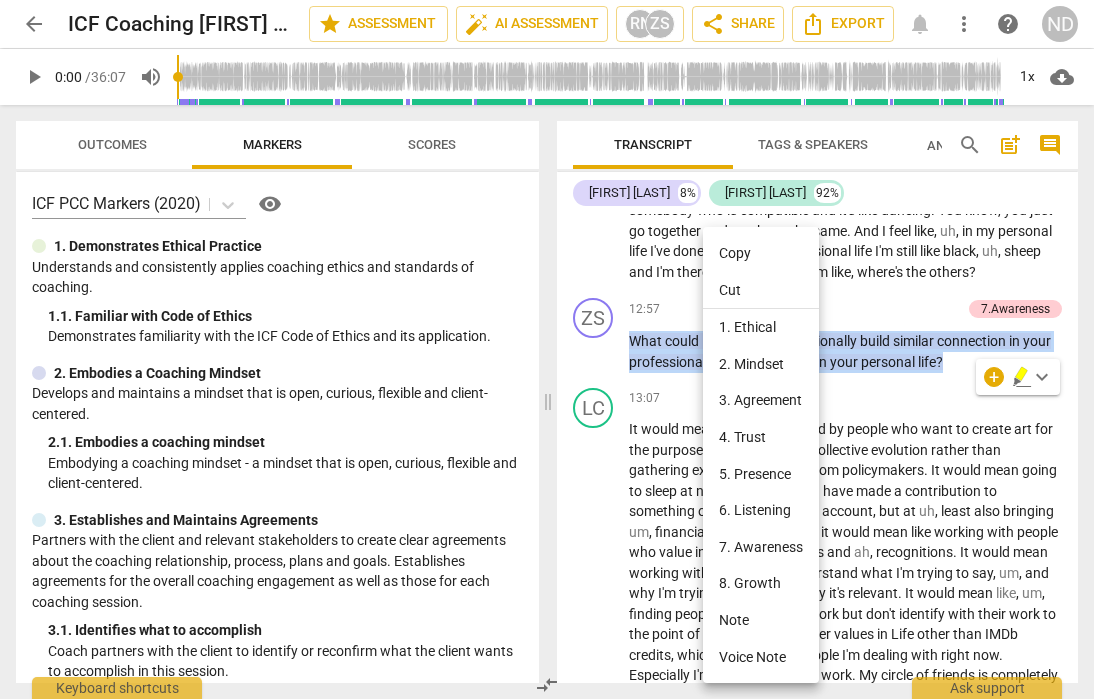 click on "Copy" at bounding box center (761, 253) 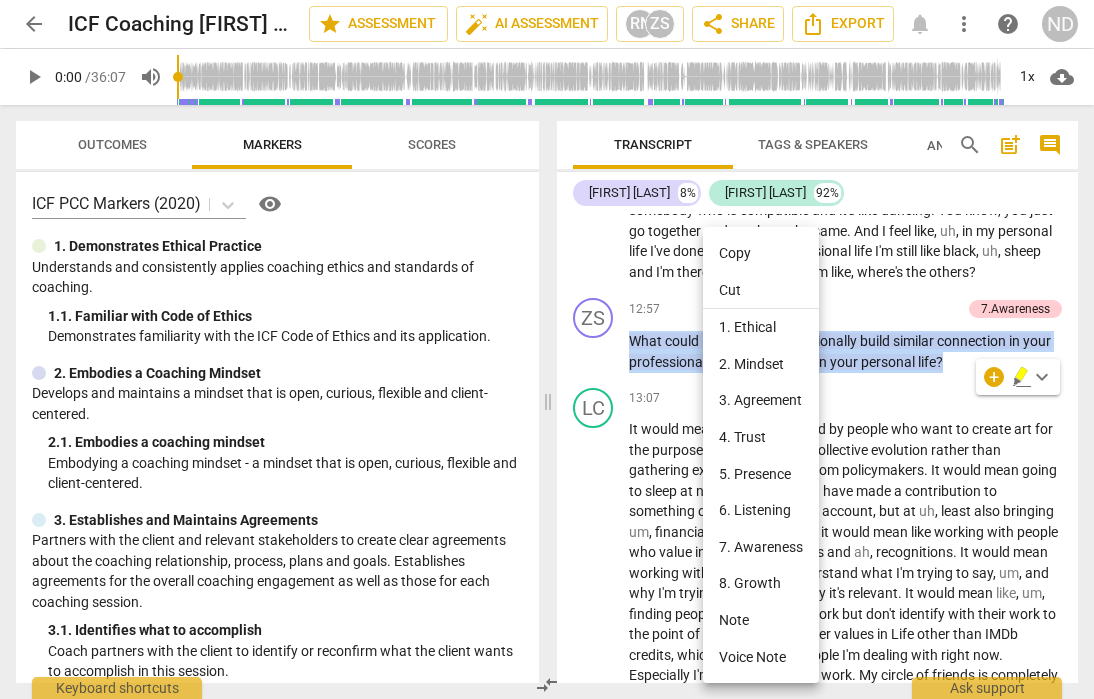 copy on "What could it look like to intentionally build similar connection in your professional life , what you did in your personal life ?" 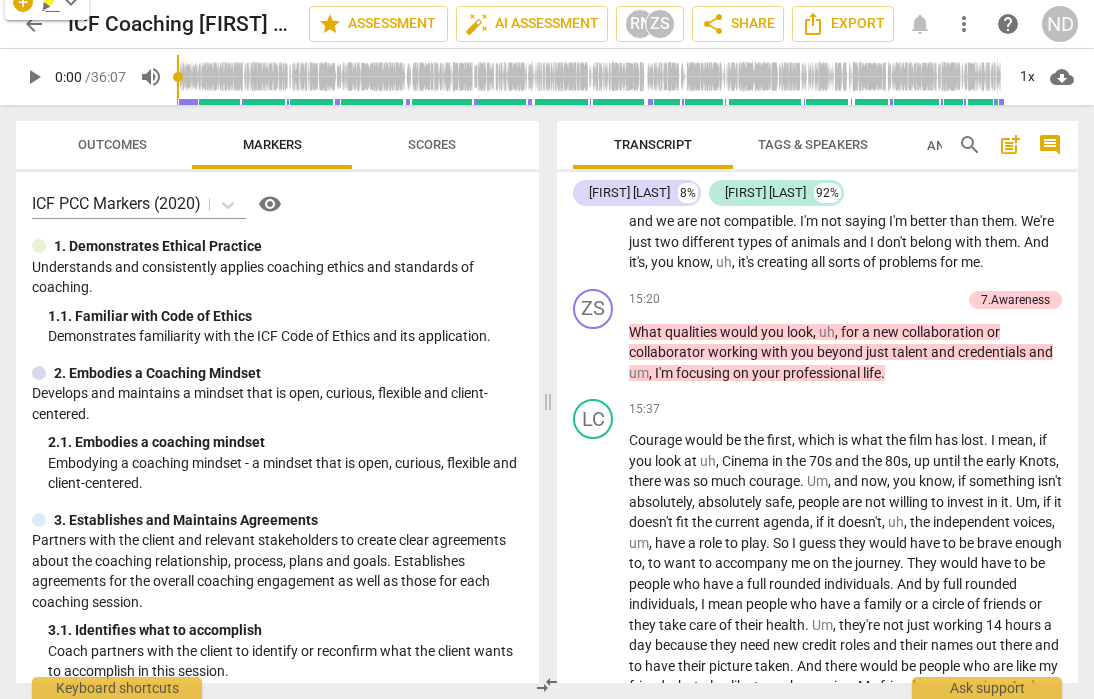 scroll, scrollTop: 3879, scrollLeft: 0, axis: vertical 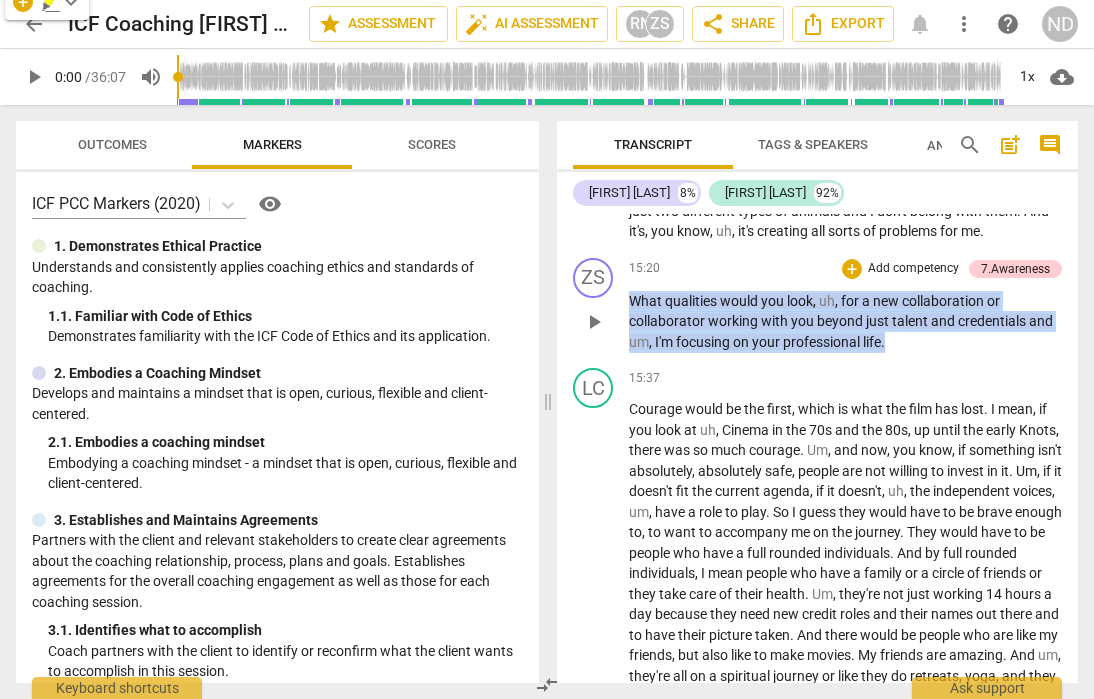 drag, startPoint x: 896, startPoint y: 405, endPoint x: 618, endPoint y: 363, distance: 281.15475 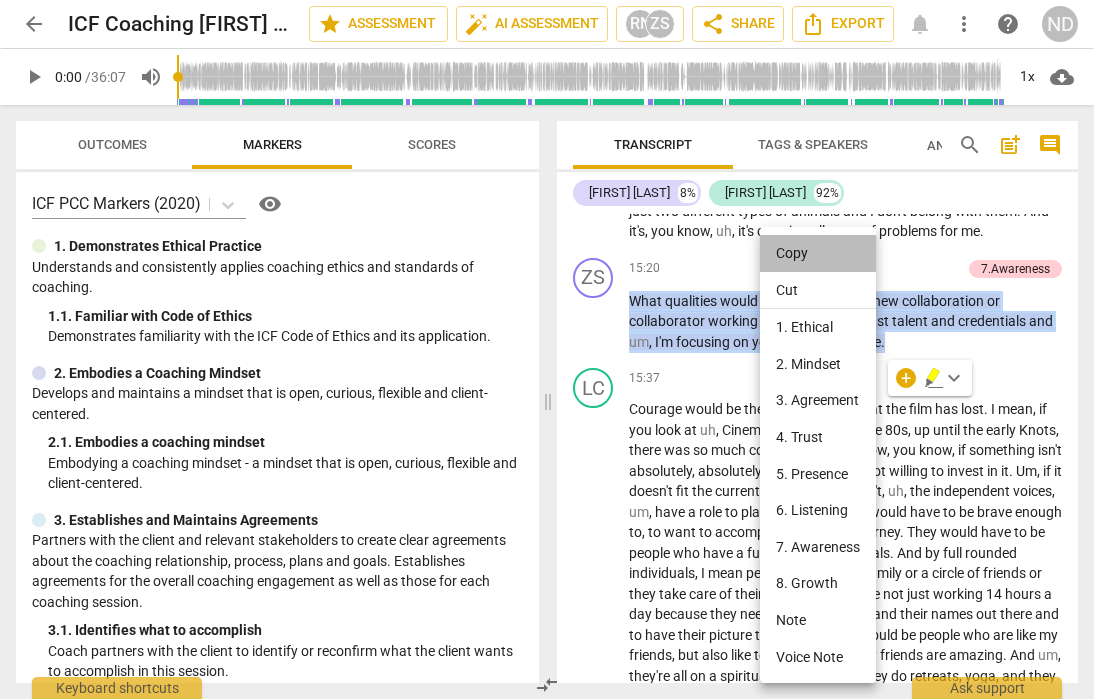click on "Copy" at bounding box center (818, 253) 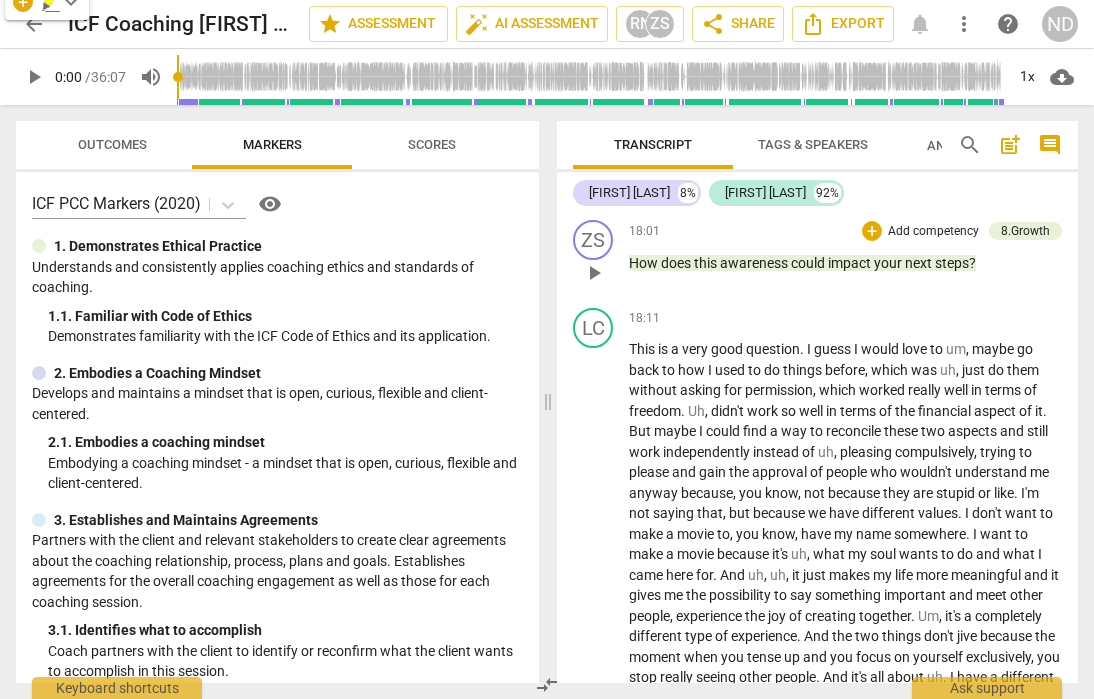 scroll, scrollTop: 4491, scrollLeft: 0, axis: vertical 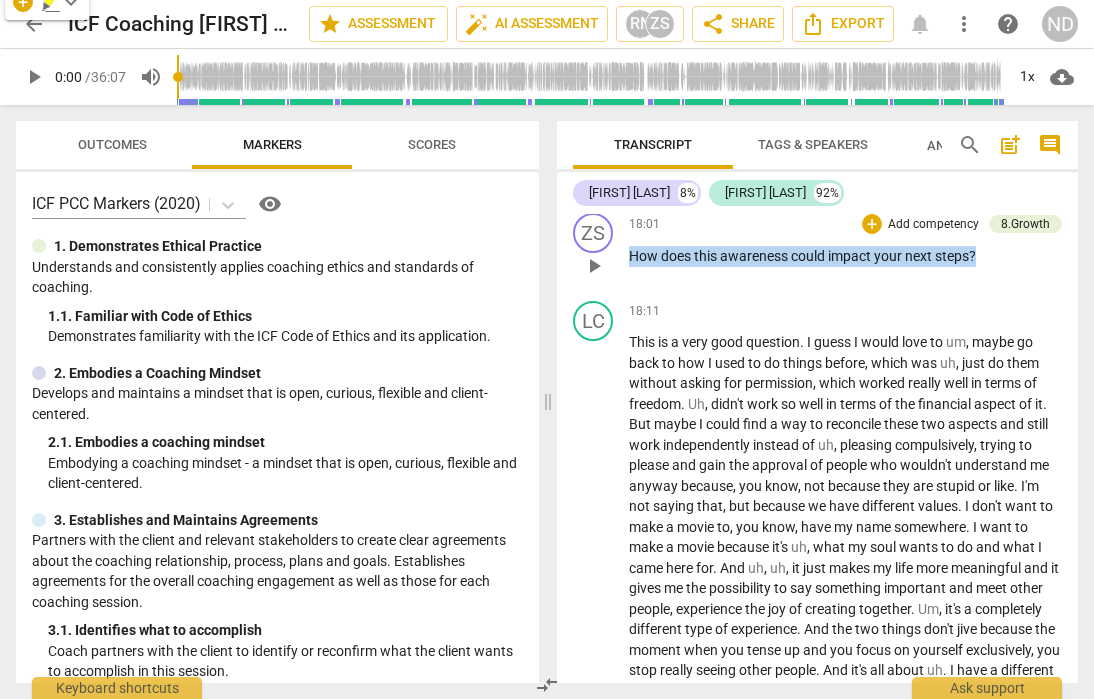 drag, startPoint x: 989, startPoint y: 342, endPoint x: 696, endPoint y: 320, distance: 293.82477 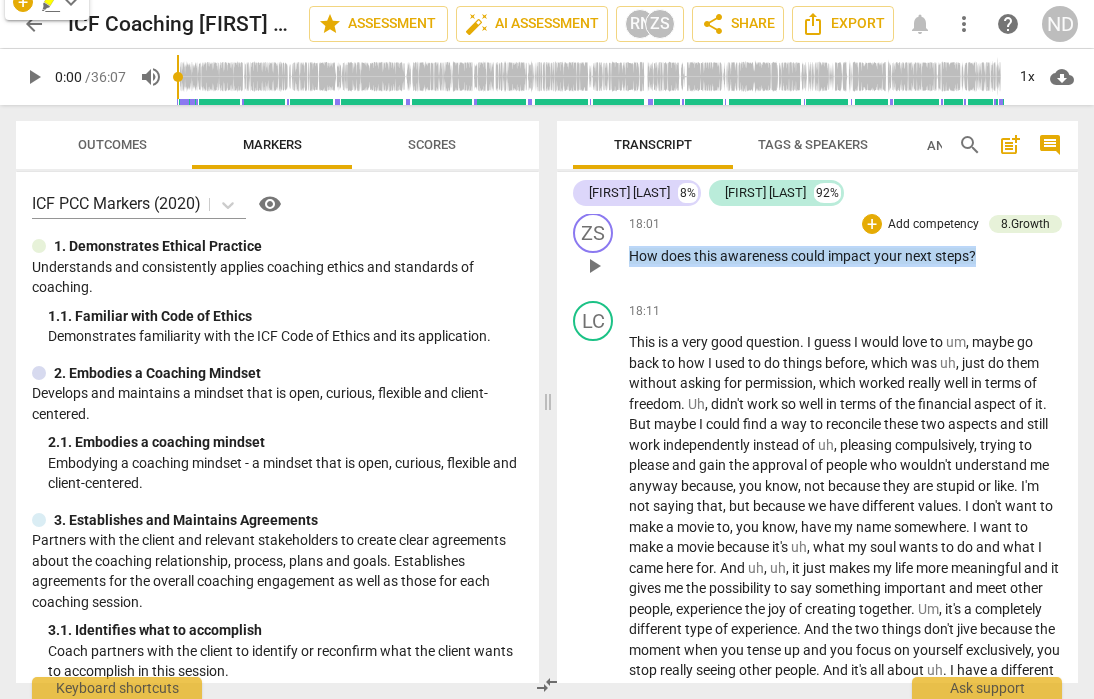 click on "18:01 + Add competency 8.Growth keyboard_arrow_right How does this awareness could impact your next steps ?" at bounding box center [845, 249] 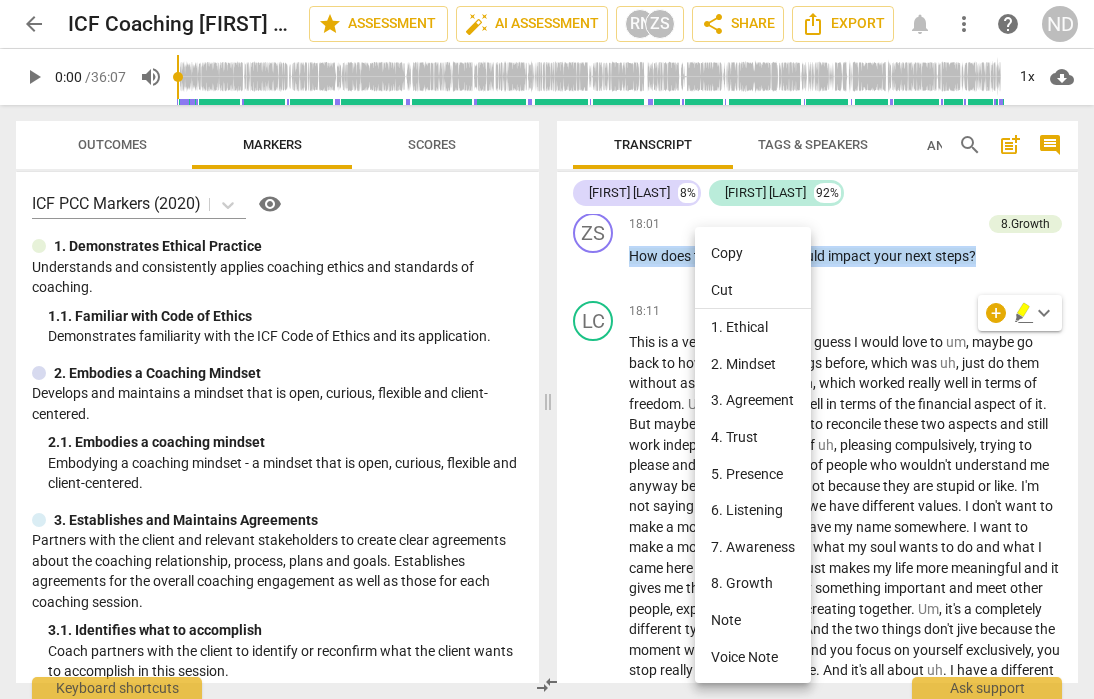 click on "Copy" at bounding box center (753, 253) 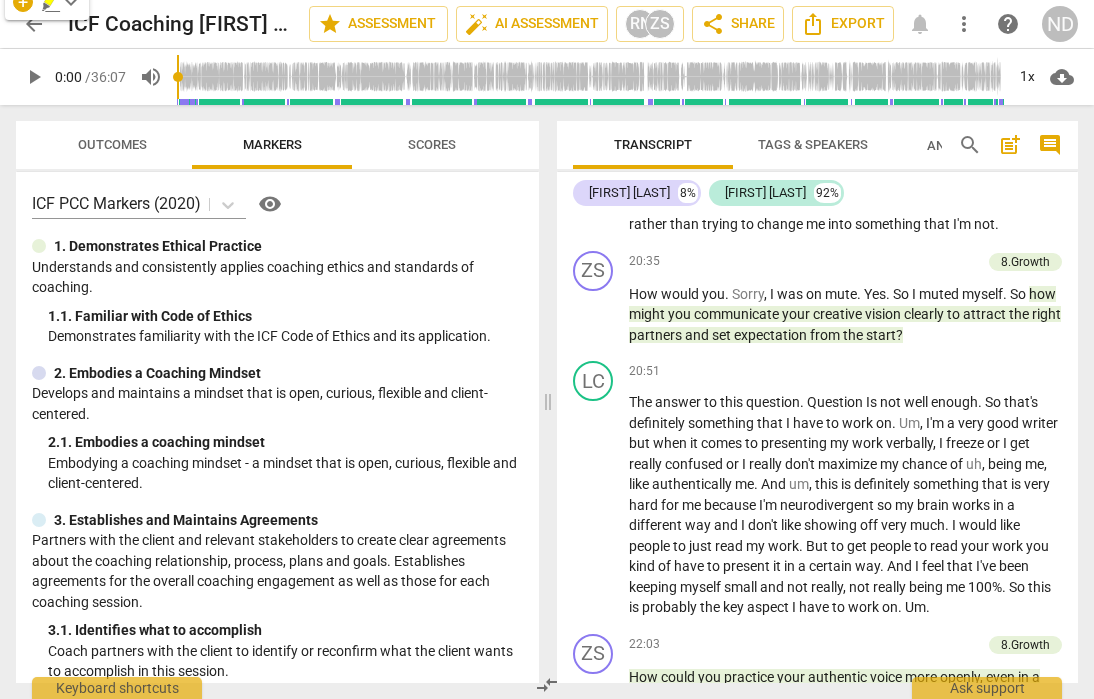 scroll, scrollTop: 5062, scrollLeft: 0, axis: vertical 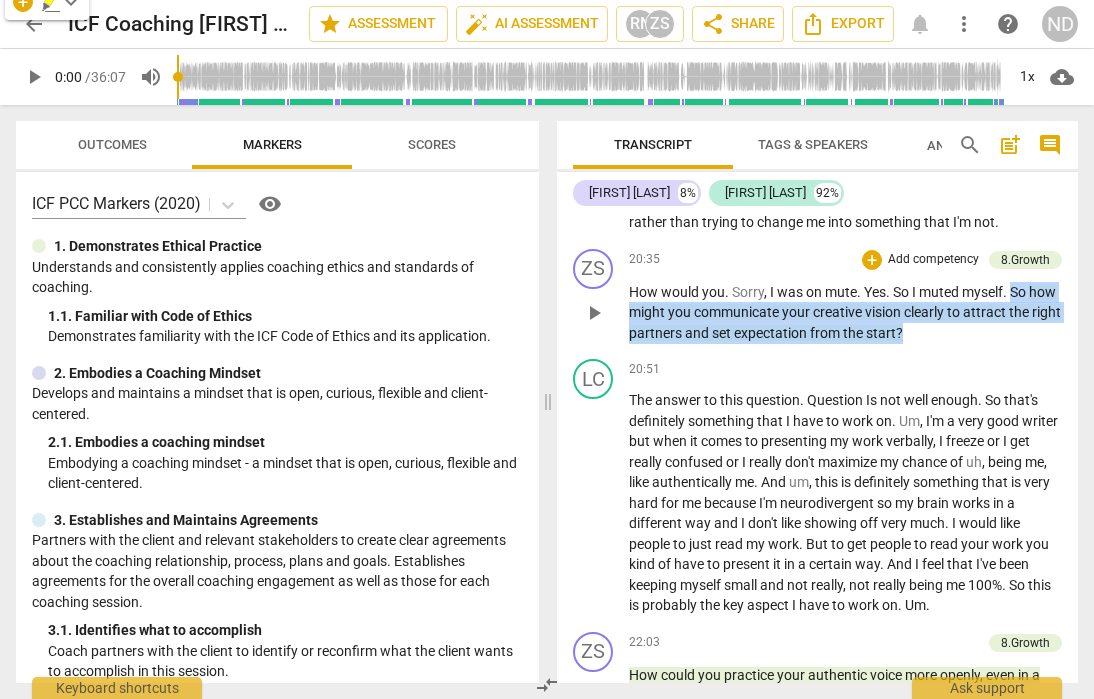drag, startPoint x: 1014, startPoint y: 392, endPoint x: 1031, endPoint y: 433, distance: 44.38468 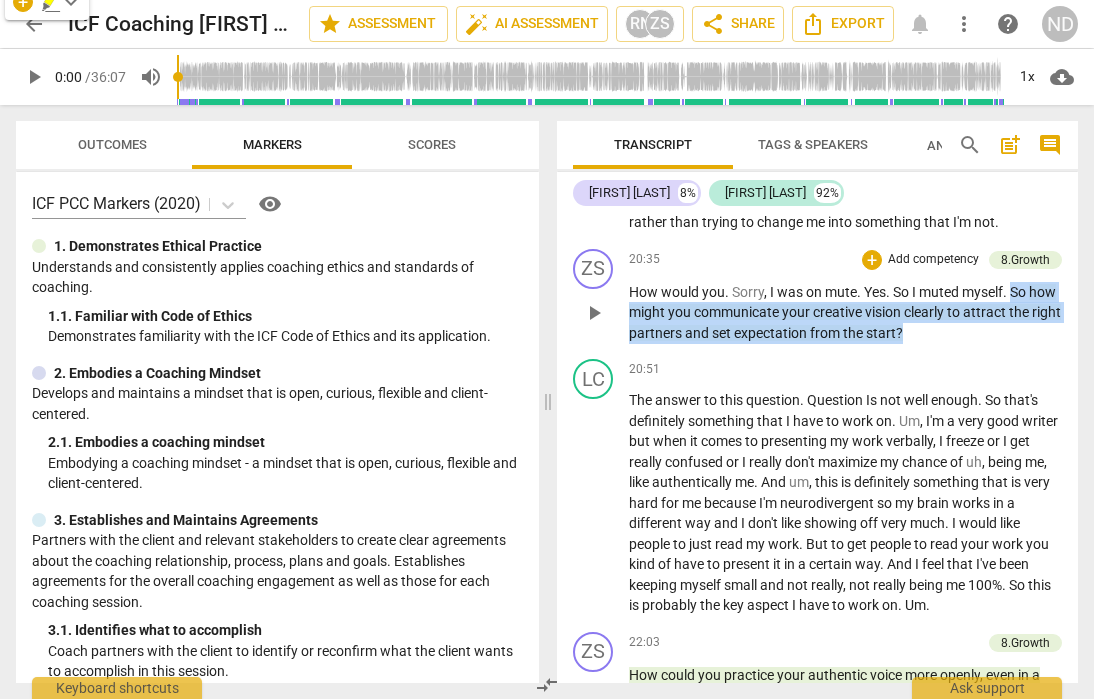 click on "How would you . Sorry , I was on mute . Yes . So I muted myself . So how might you communicate your creative vision clearly to attract the right partners and set expectation from the start ?" at bounding box center (845, 313) 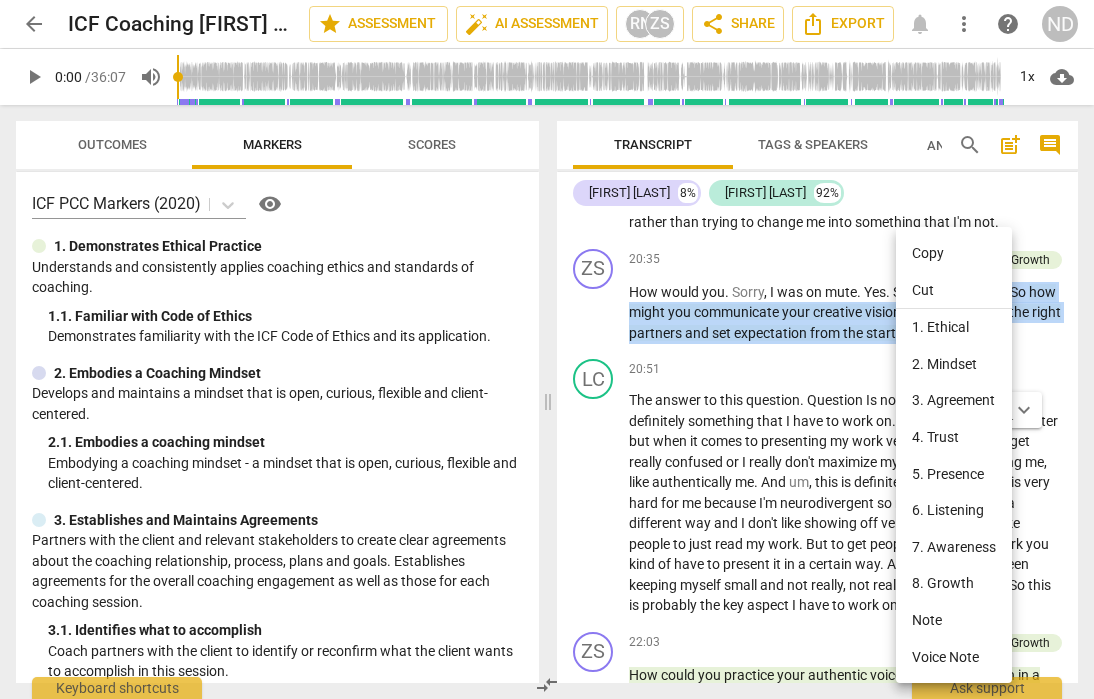 click on "Copy" at bounding box center (954, 253) 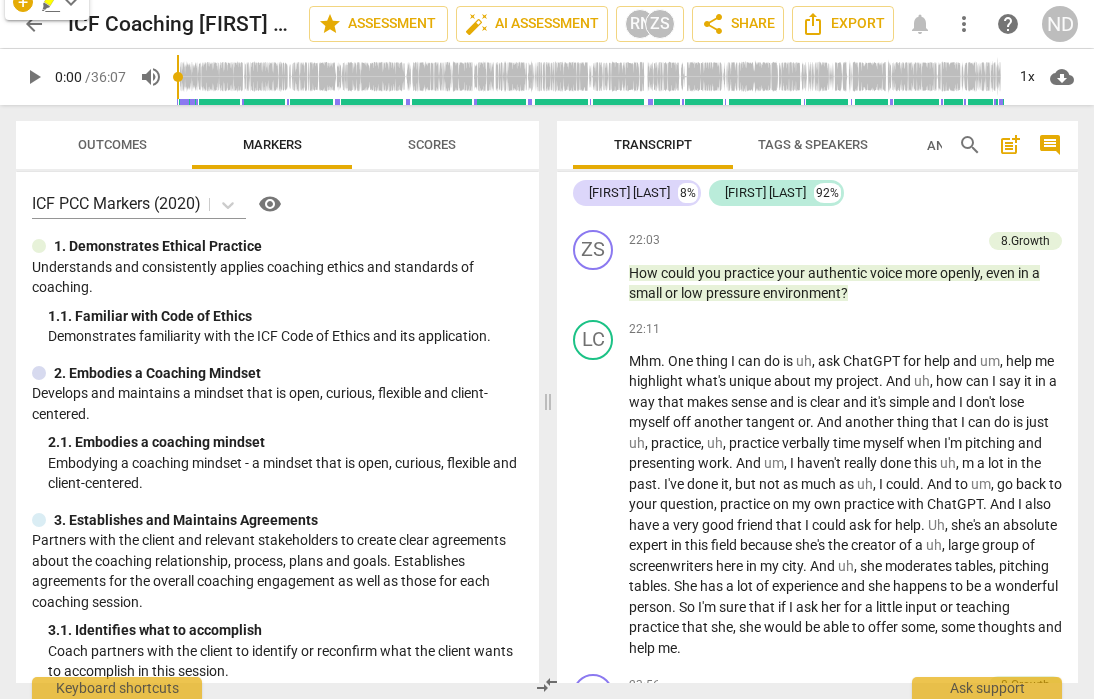 scroll, scrollTop: 5465, scrollLeft: 0, axis: vertical 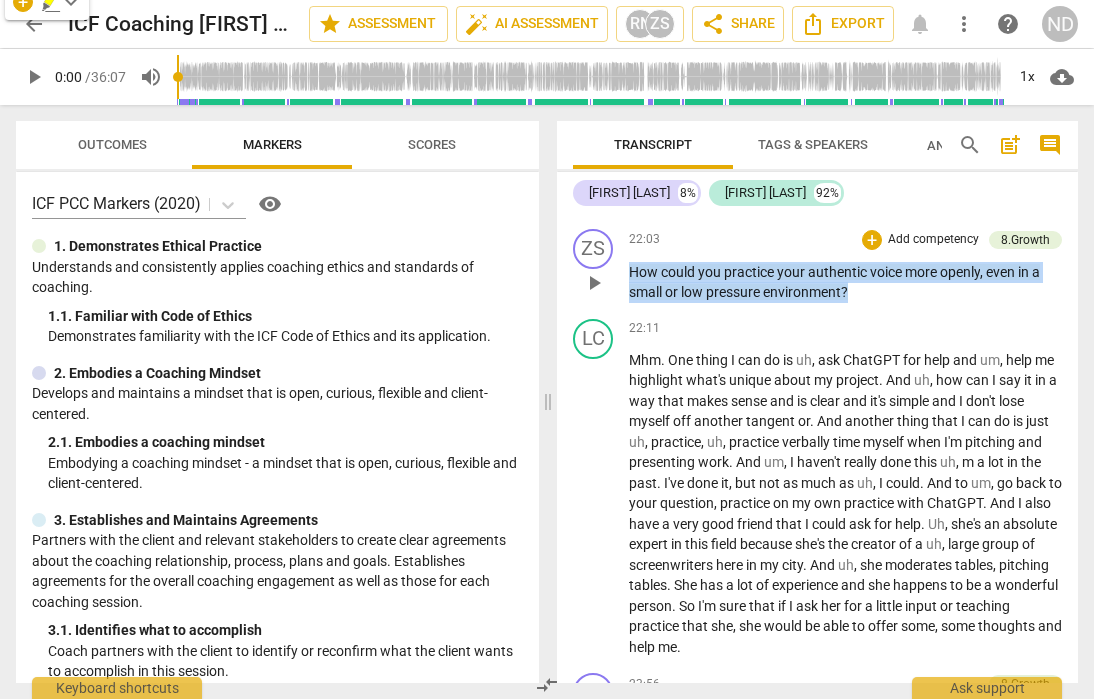 drag, startPoint x: 869, startPoint y: 389, endPoint x: 628, endPoint y: 378, distance: 241.2509 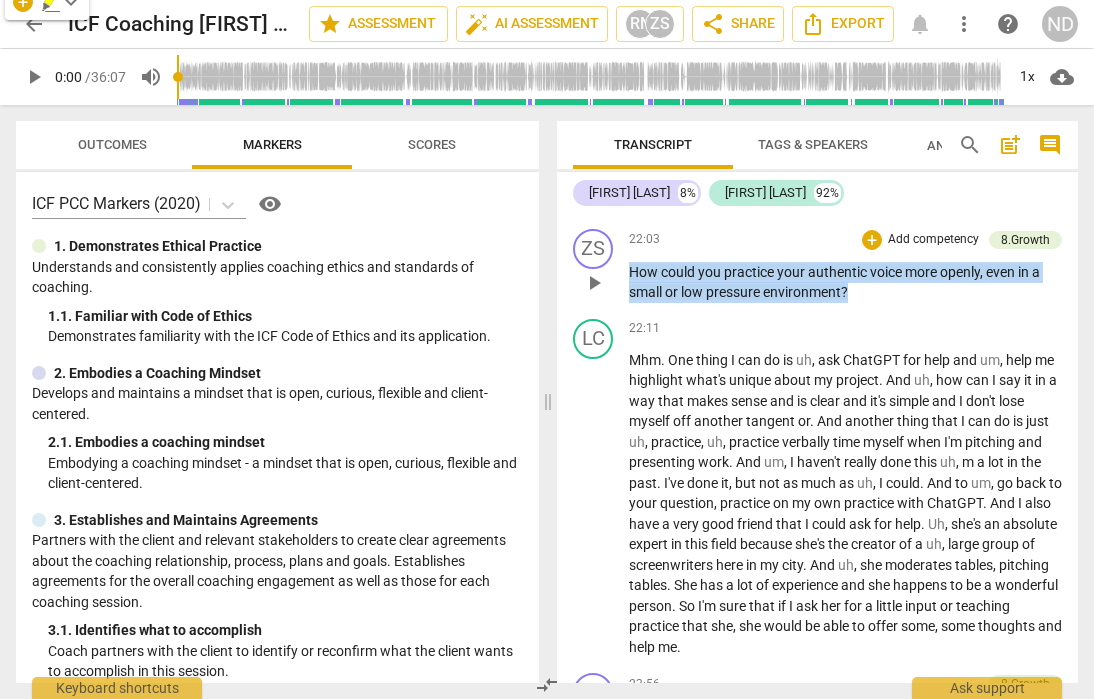 click on "How could you practice your authentic voice more openly , even in a small or low pressure environment ?" at bounding box center [845, 282] 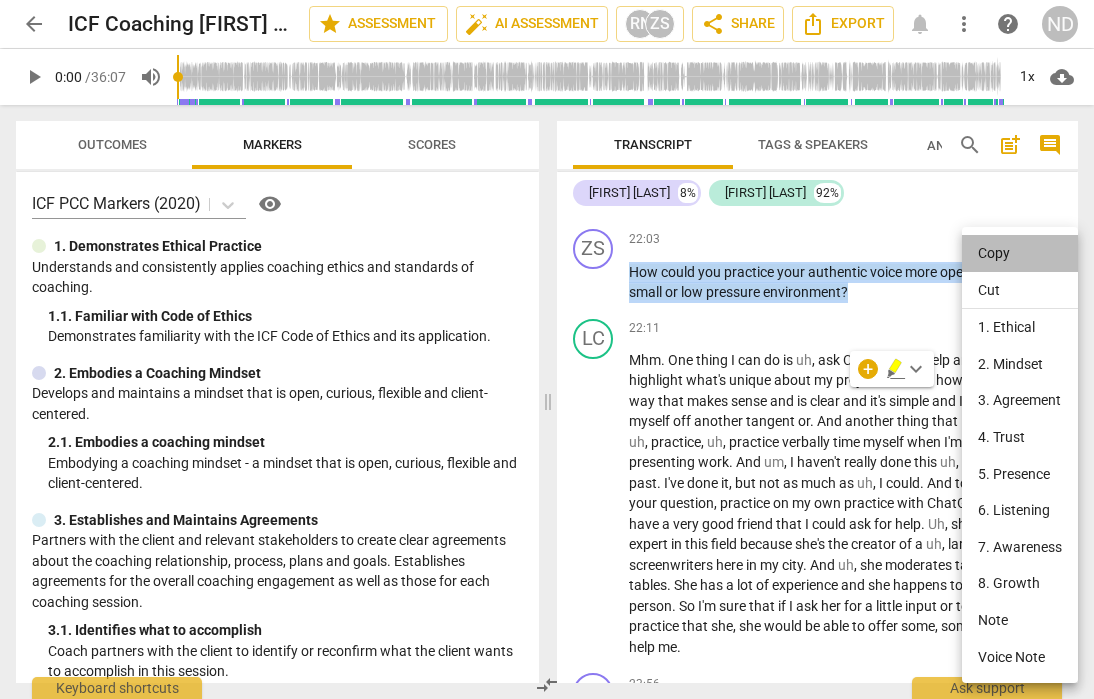 click on "Copy" at bounding box center [1020, 253] 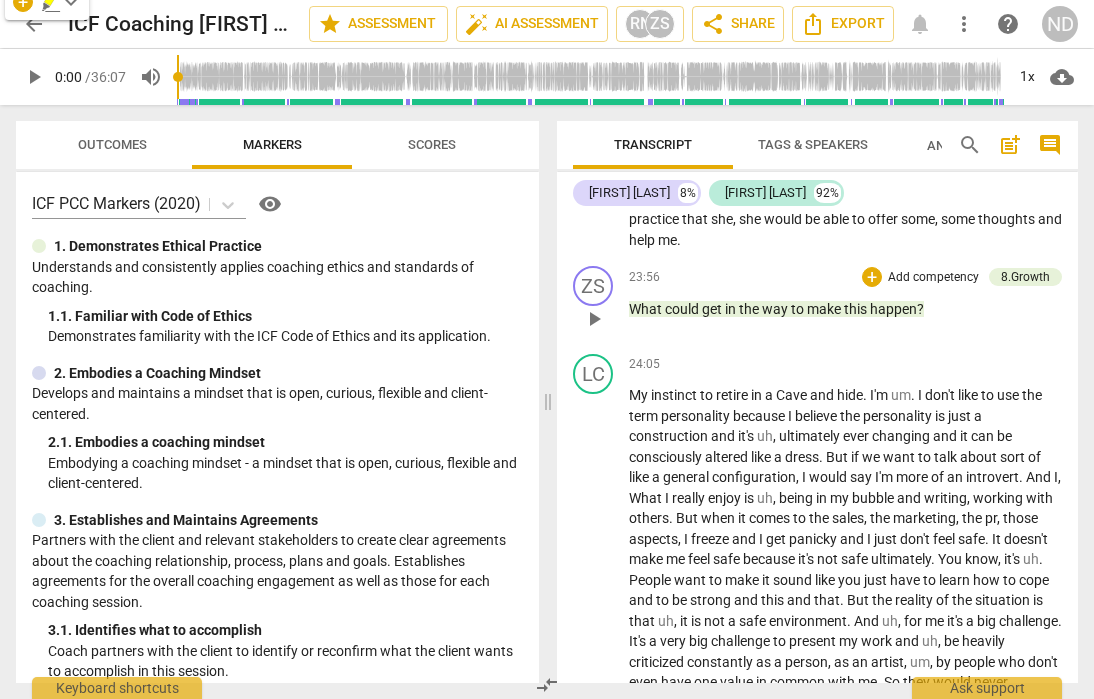 scroll, scrollTop: 5884, scrollLeft: 0, axis: vertical 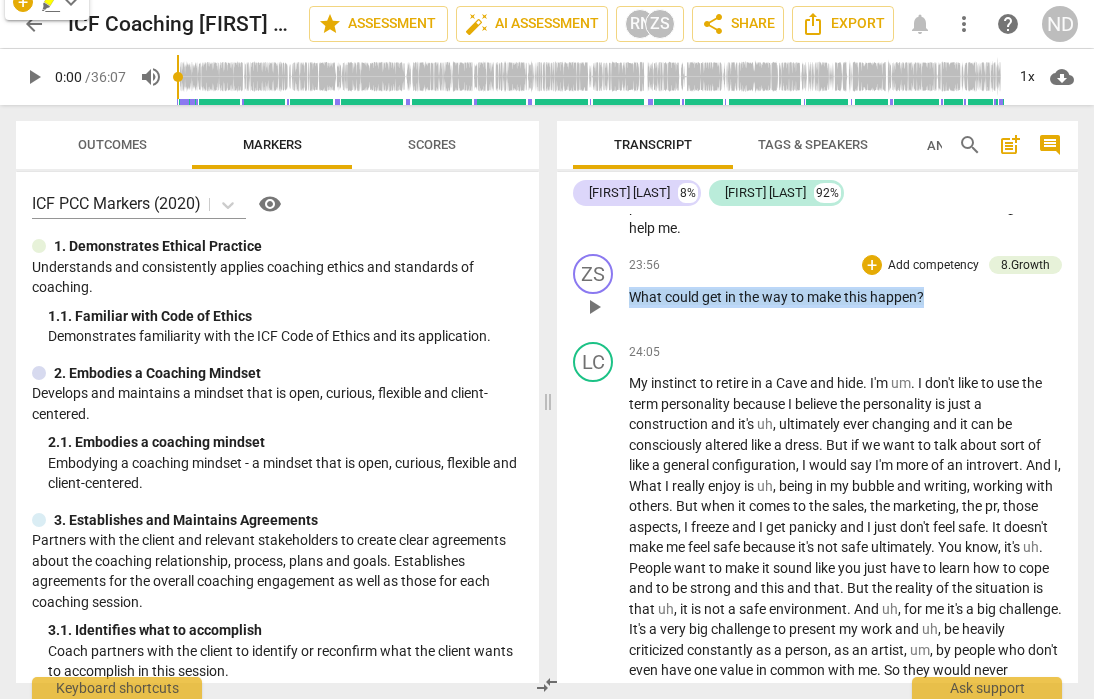 drag, startPoint x: 939, startPoint y: 398, endPoint x: 621, endPoint y: 397, distance: 318.0016 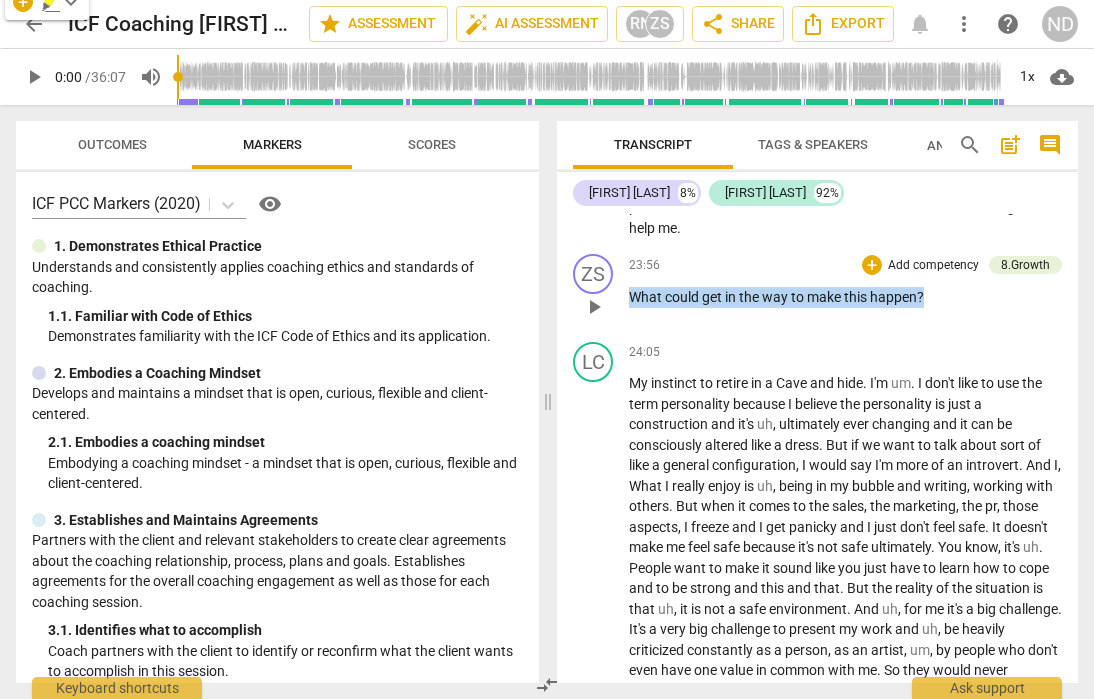 click on "ZS play_arrow pause 23:56 + Add competency 8.Growth keyboard_arrow_right What could get in the way to make this happen ? 8.Growth [FIRST] [LAST] 15:38 07-27-2025 6. Partners to move forward" at bounding box center [817, 290] 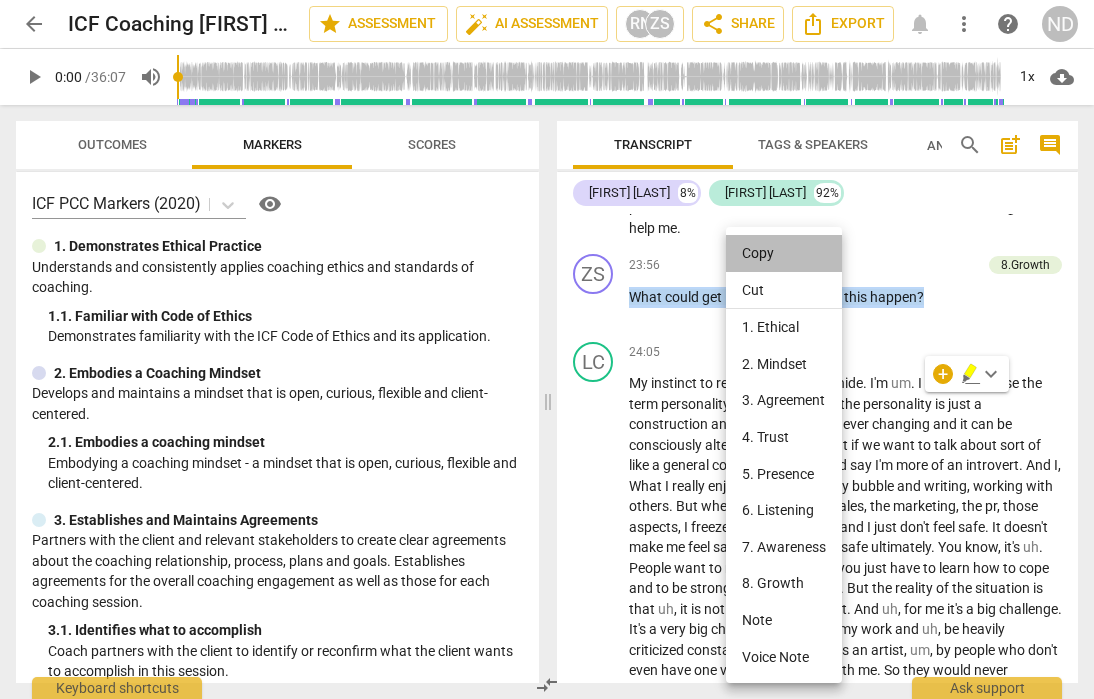 click on "Copy" at bounding box center (784, 253) 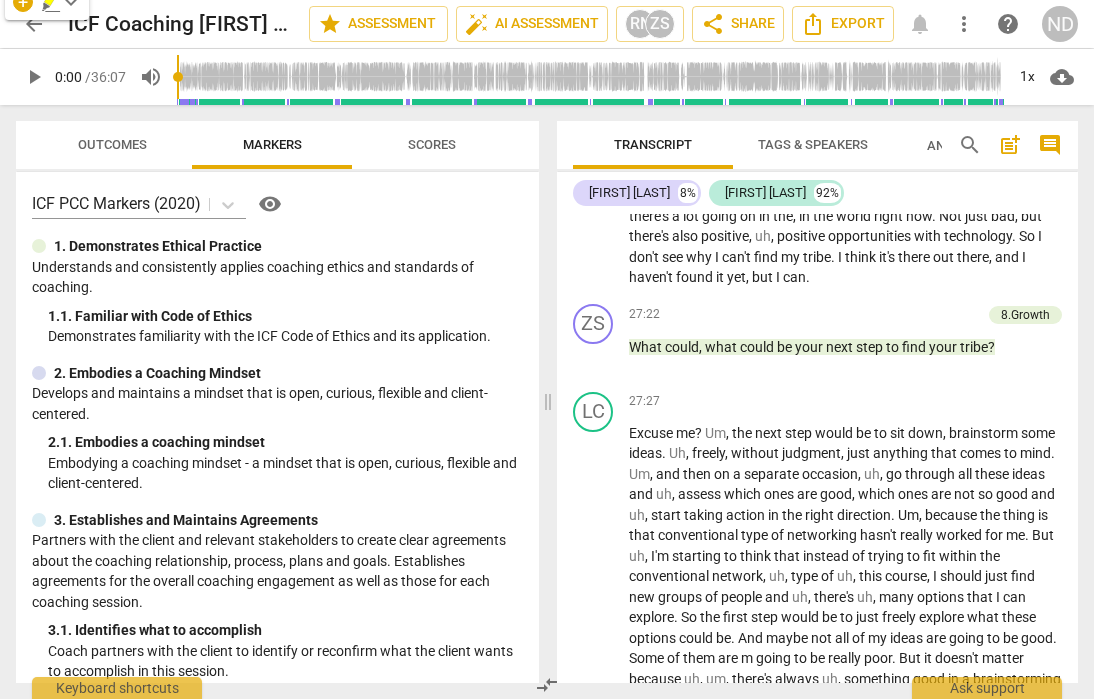 scroll, scrollTop: 6662, scrollLeft: 0, axis: vertical 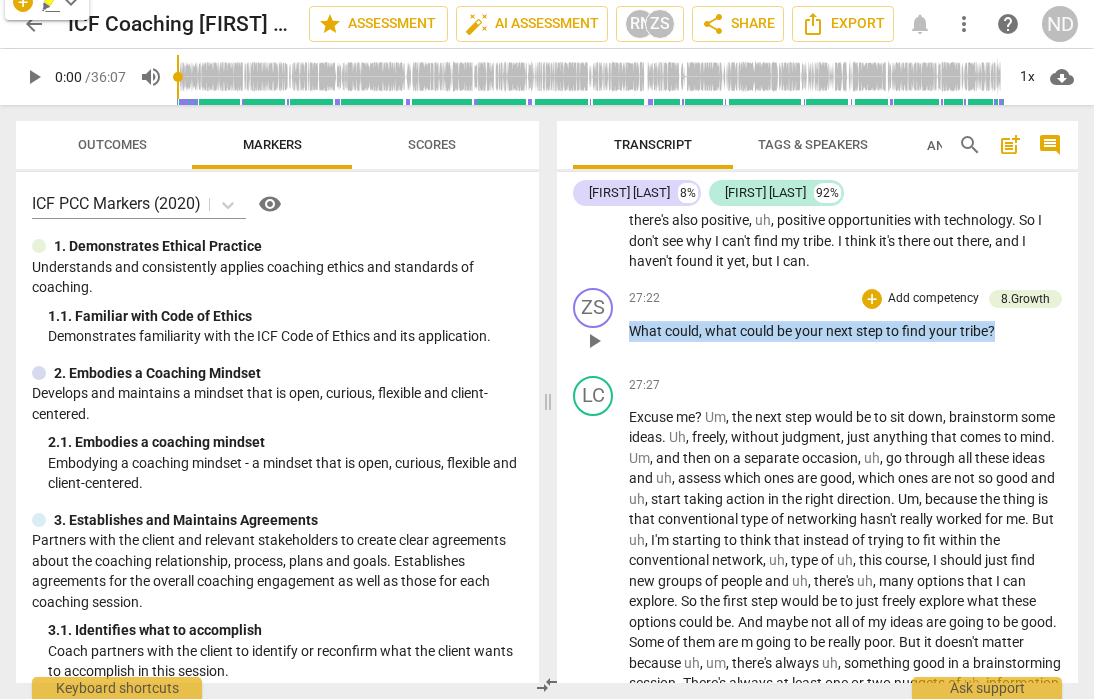 drag, startPoint x: 997, startPoint y: 435, endPoint x: 629, endPoint y: 434, distance: 368.00137 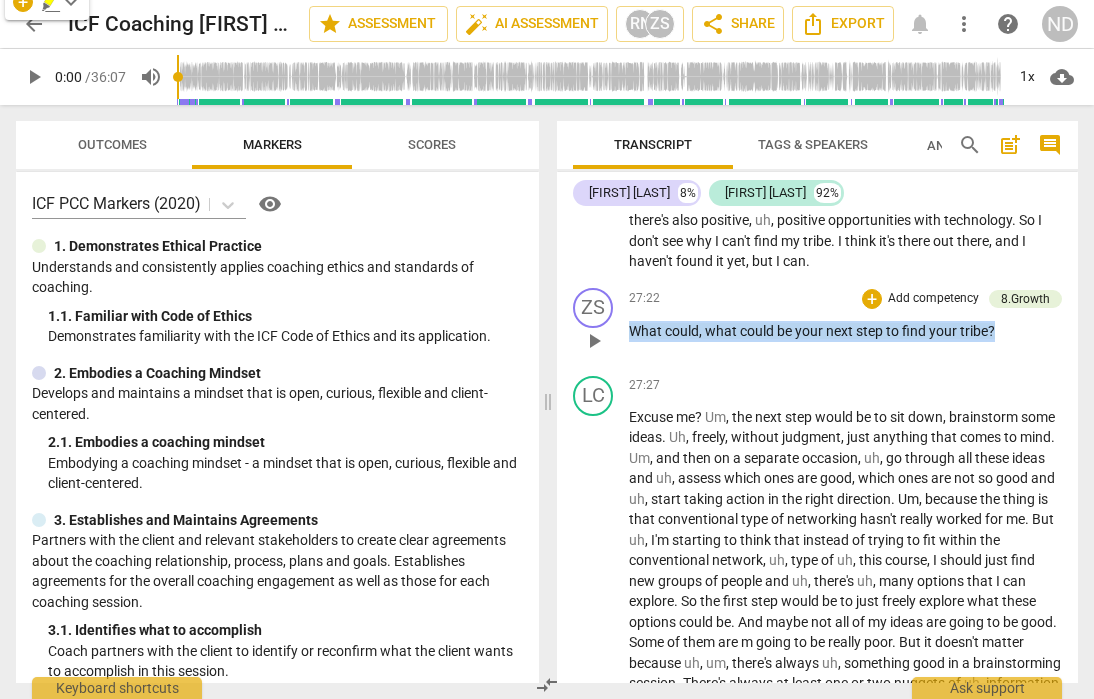 click on "What could , what could be your next step to find your tribe ?" at bounding box center (845, 331) 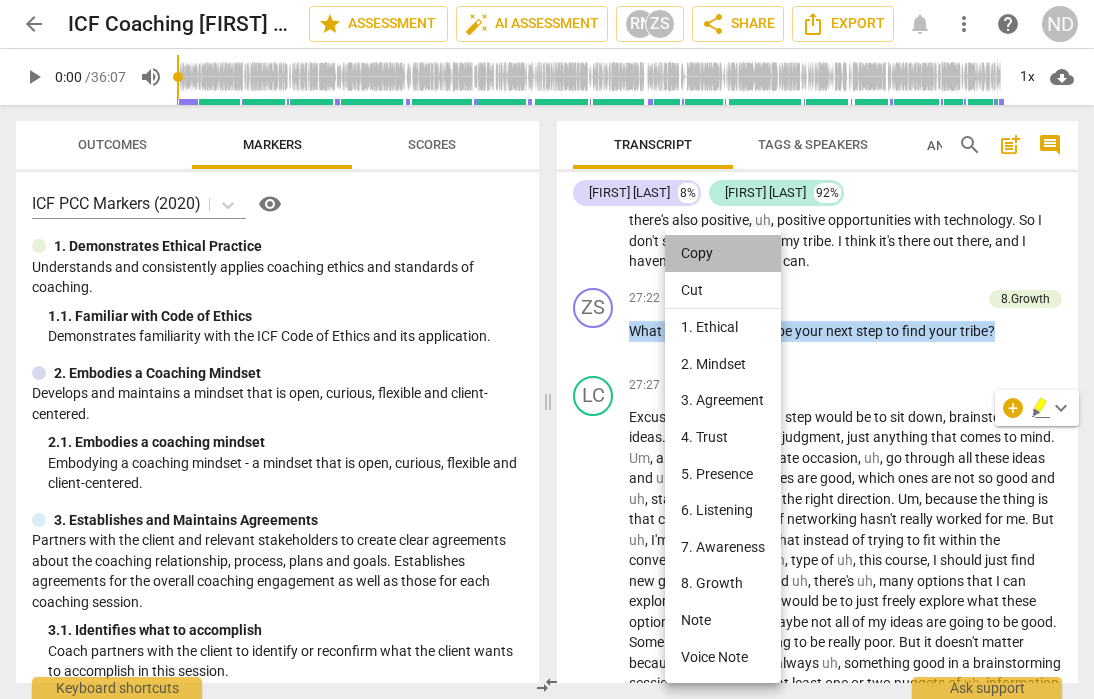 click on "Copy" at bounding box center [723, 253] 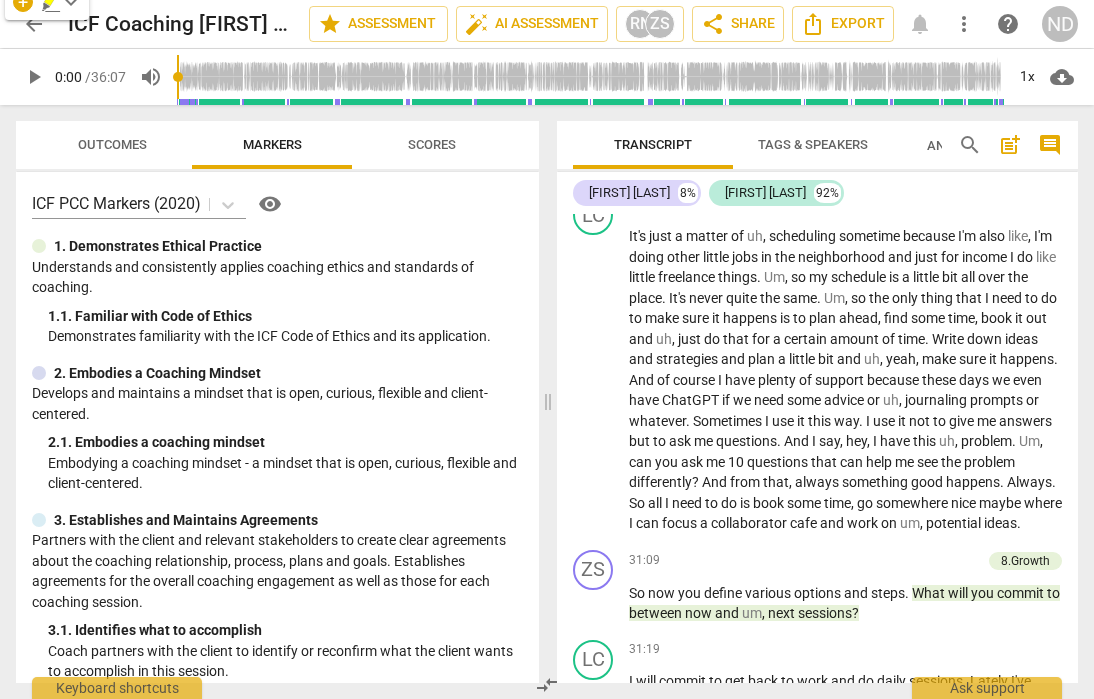 scroll, scrollTop: 7286, scrollLeft: 0, axis: vertical 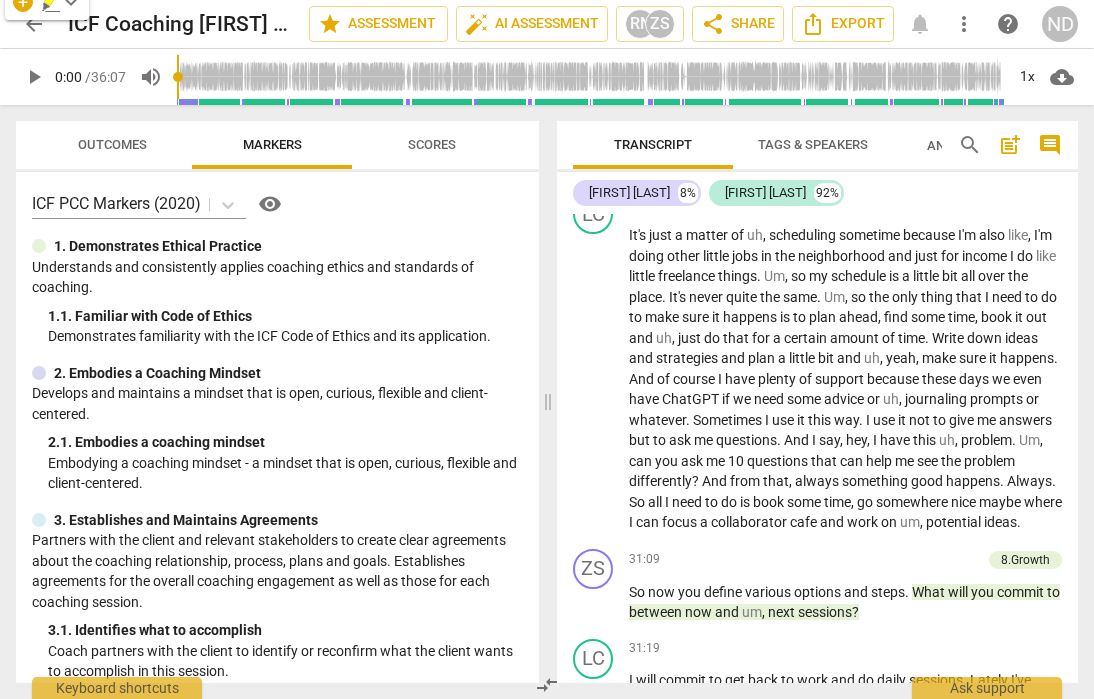 drag, startPoint x: 1043, startPoint y: 255, endPoint x: 628, endPoint y: 253, distance: 415.00482 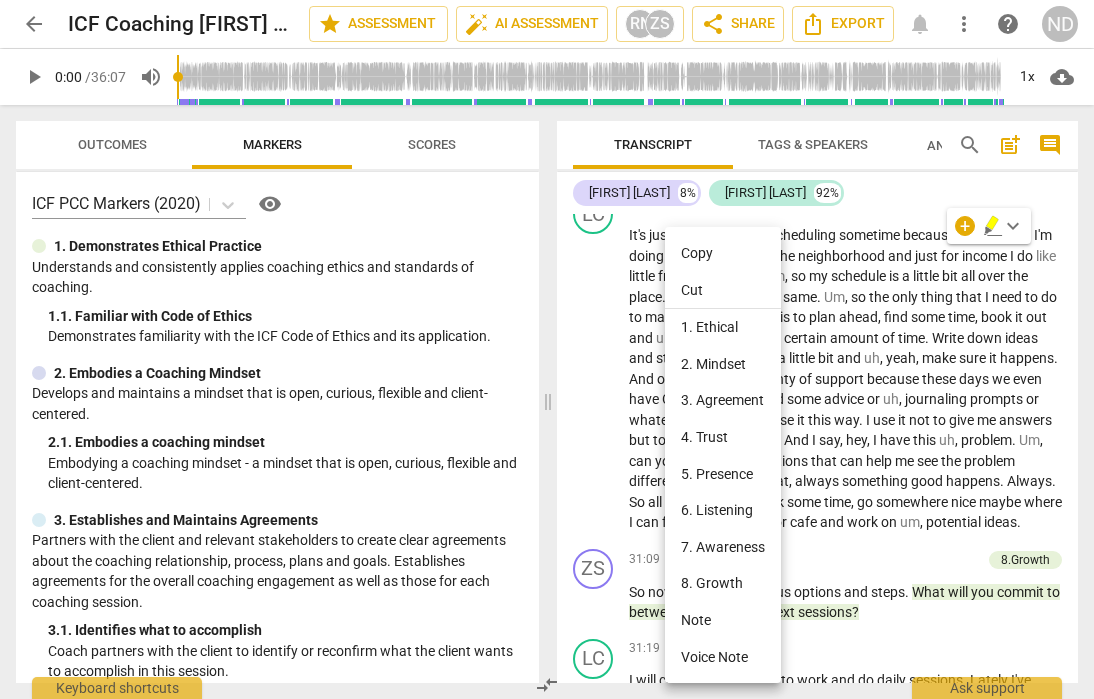 click on "Copy" at bounding box center (723, 253) 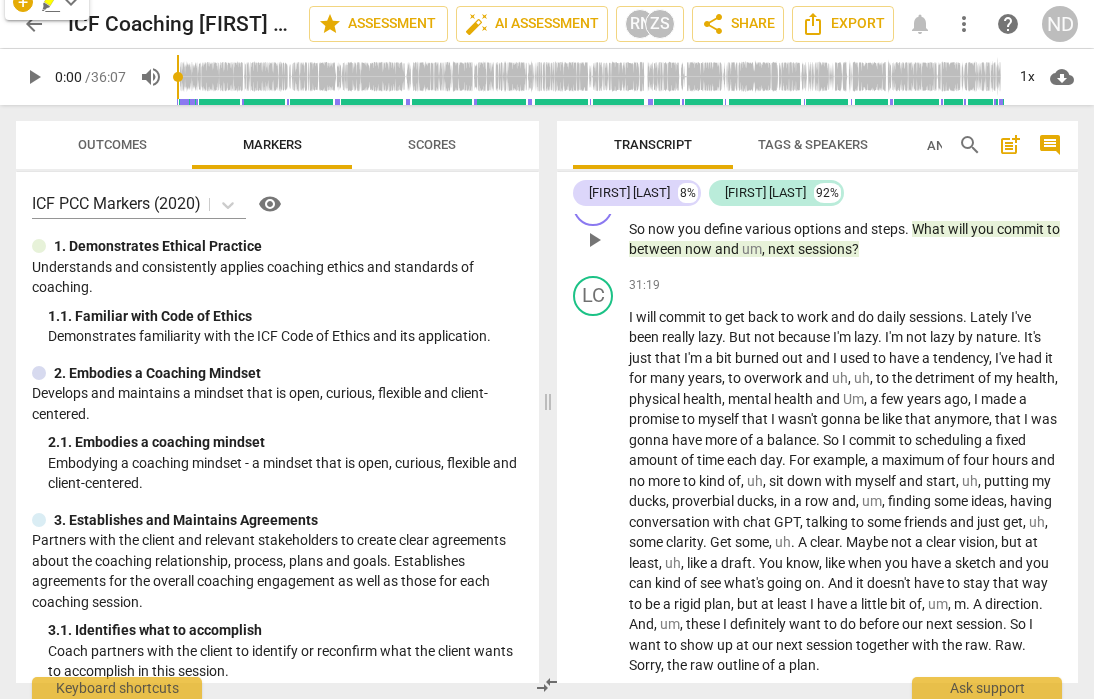 scroll, scrollTop: 7653, scrollLeft: 0, axis: vertical 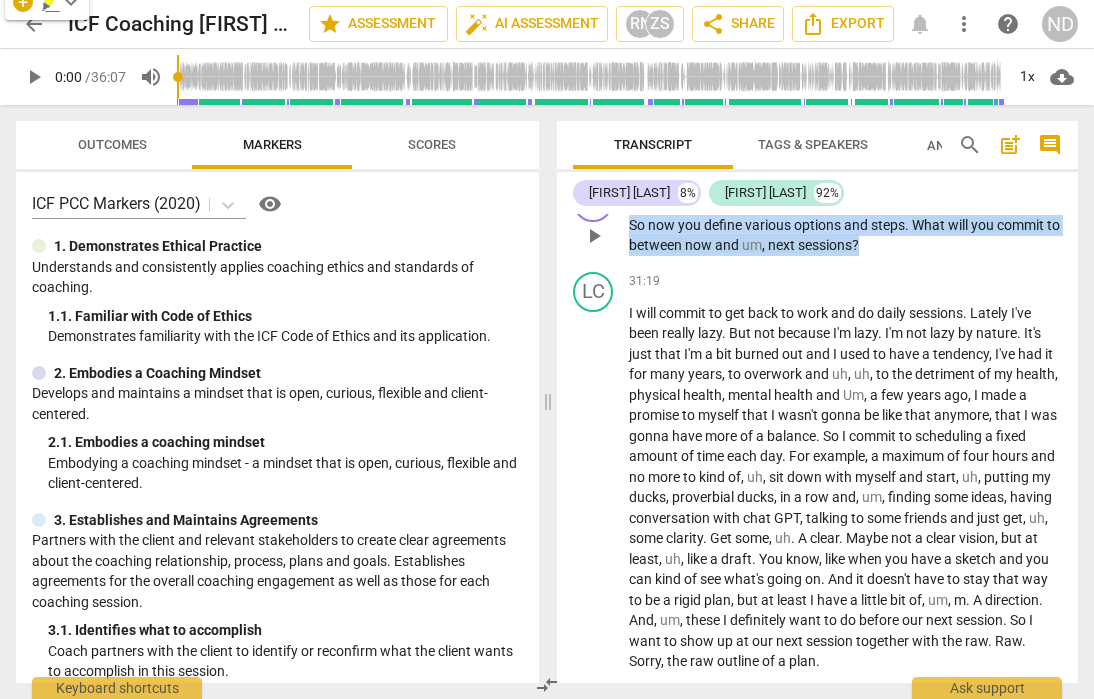drag, startPoint x: 893, startPoint y: 371, endPoint x: 623, endPoint y: 352, distance: 270.6677 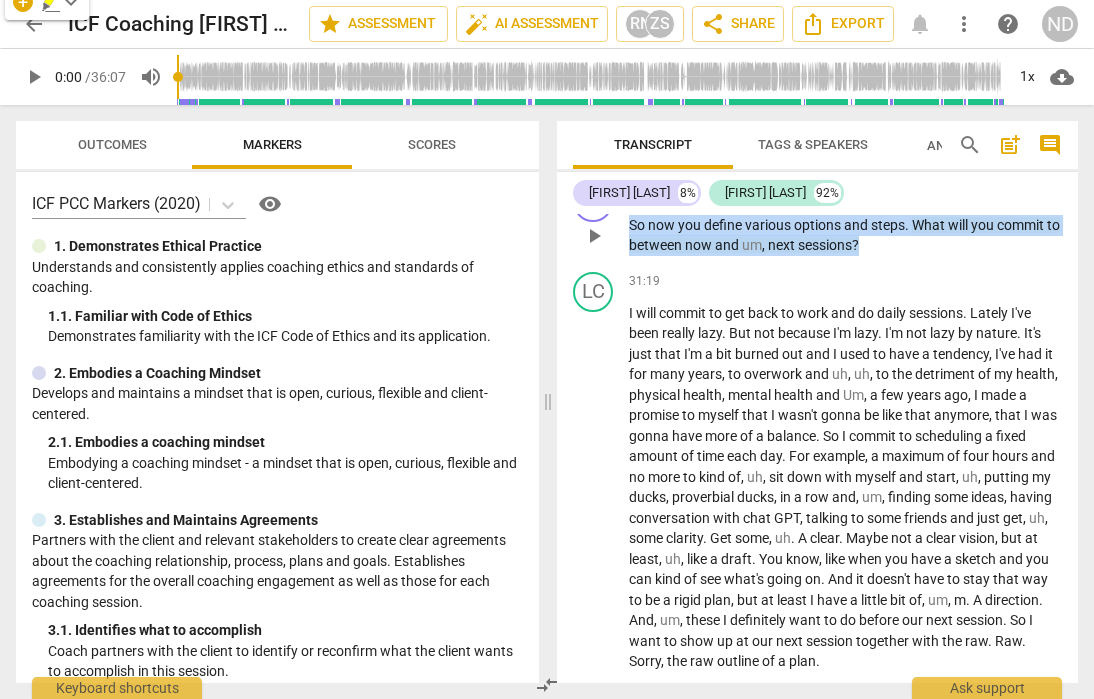 click on "ZS play_arrow pause 31:09 + Add competency 8.Growth keyboard_arrow_right So now you define various options and steps . What will you commit to between now and um , next sessions ? 8.Growth auto_awesome AI check delete 15:06 07-27-2025 7. Partners to design accountability" at bounding box center [817, 219] 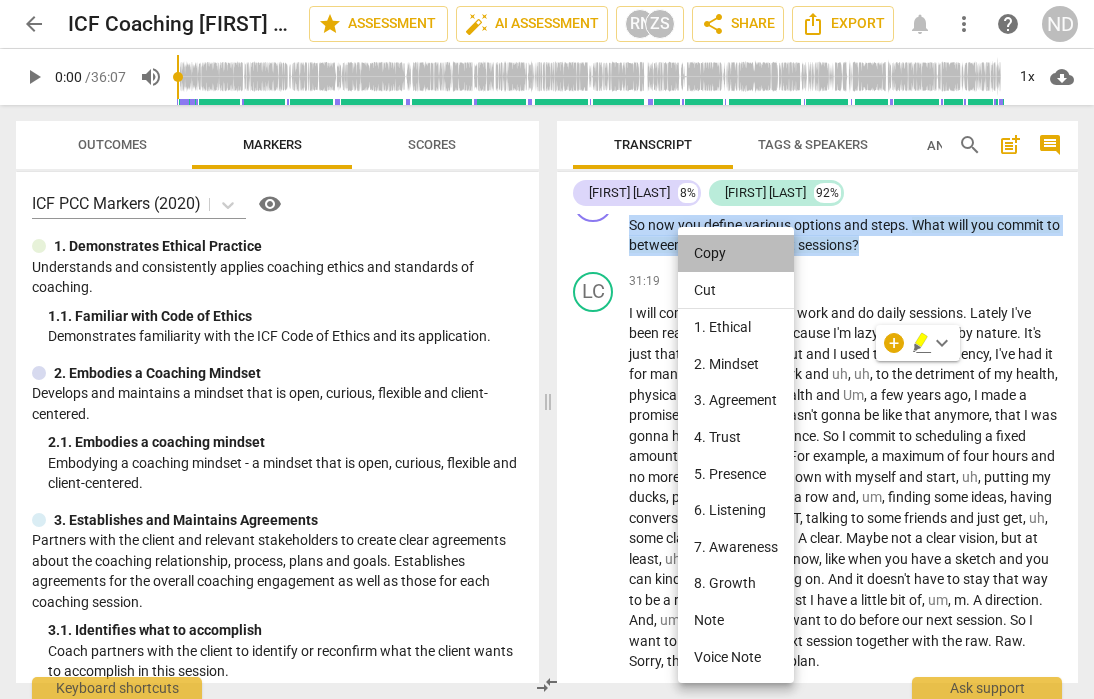 click on "Copy" at bounding box center [736, 253] 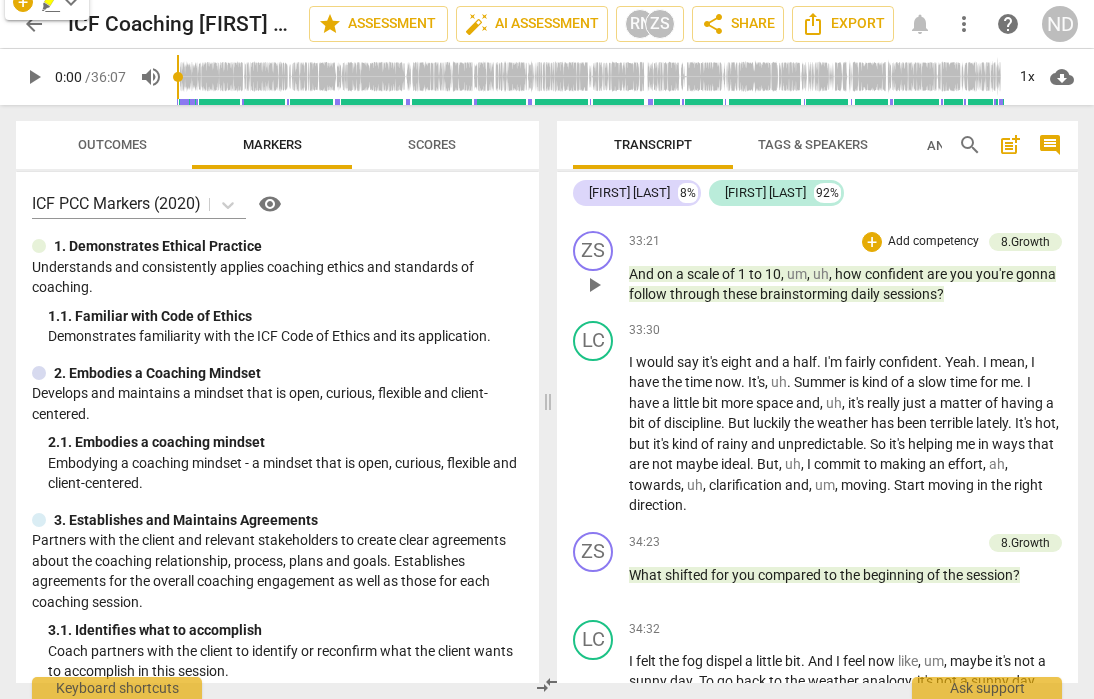 scroll, scrollTop: 8123, scrollLeft: 0, axis: vertical 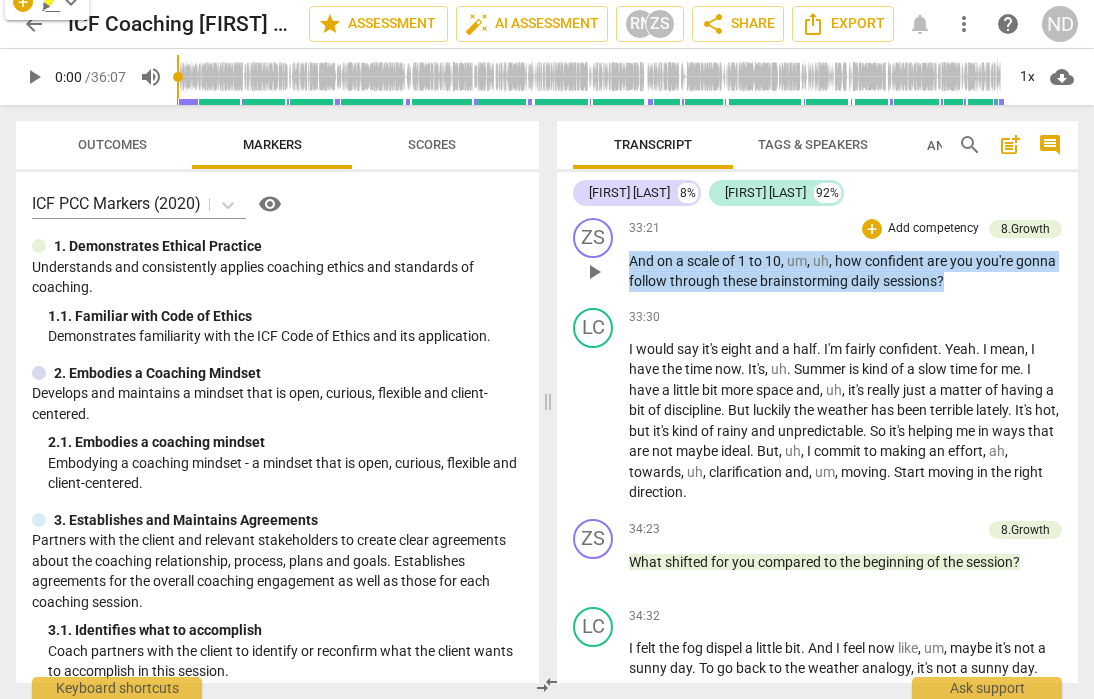 drag, startPoint x: 1004, startPoint y: 406, endPoint x: 611, endPoint y: 382, distance: 393.73215 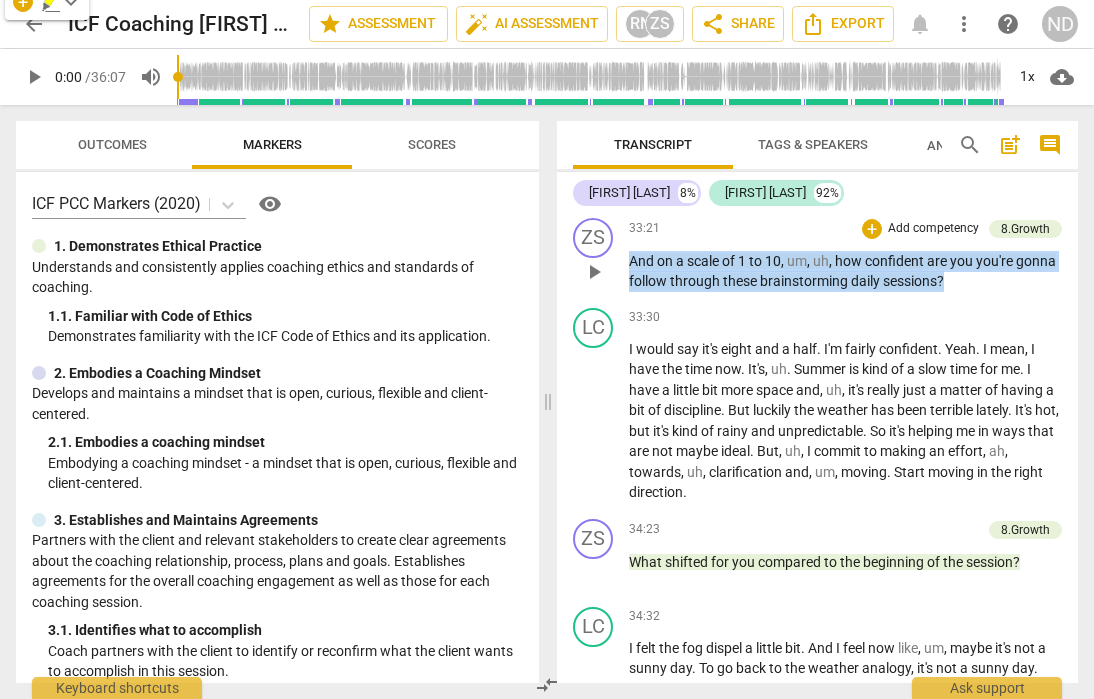 click on "ZS play_arrow pause 33:21 + Add competency 8.Growth keyboard_arrow_right And on a scale of 1 to 10 , um , uh , how confident are you you're gonna follow through these brainstorming daily sessions ? 8.Growth auto_awesome AI check delete 15:06 07-27-2025 7. Partners to design accountability" at bounding box center (817, 255) 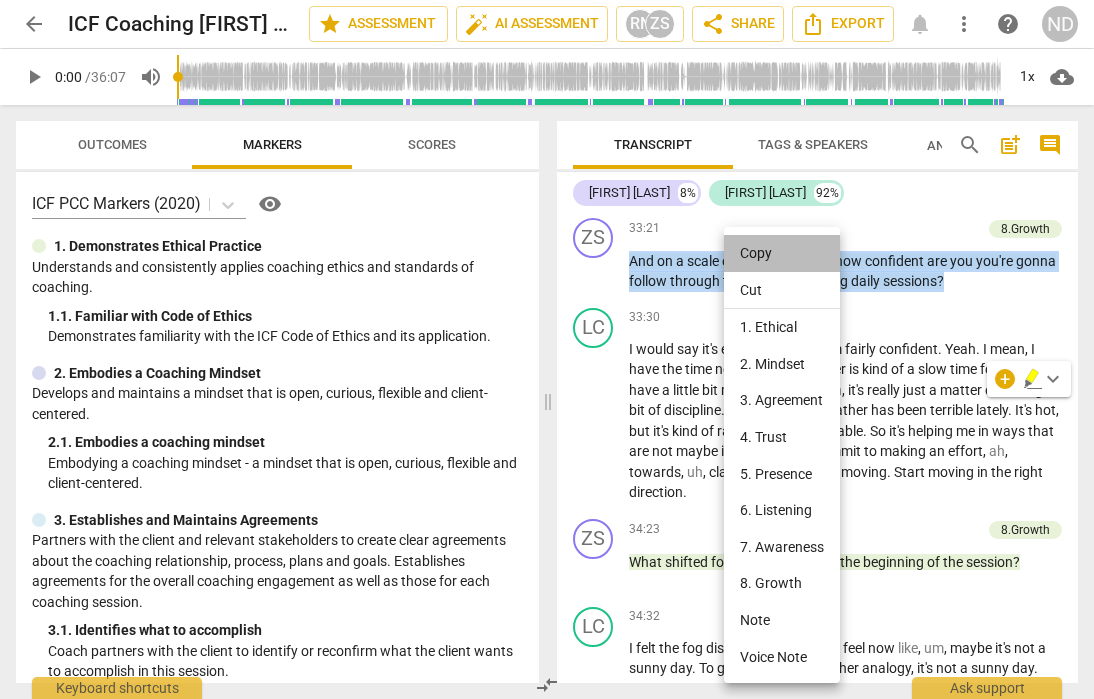 click on "Copy" at bounding box center (782, 253) 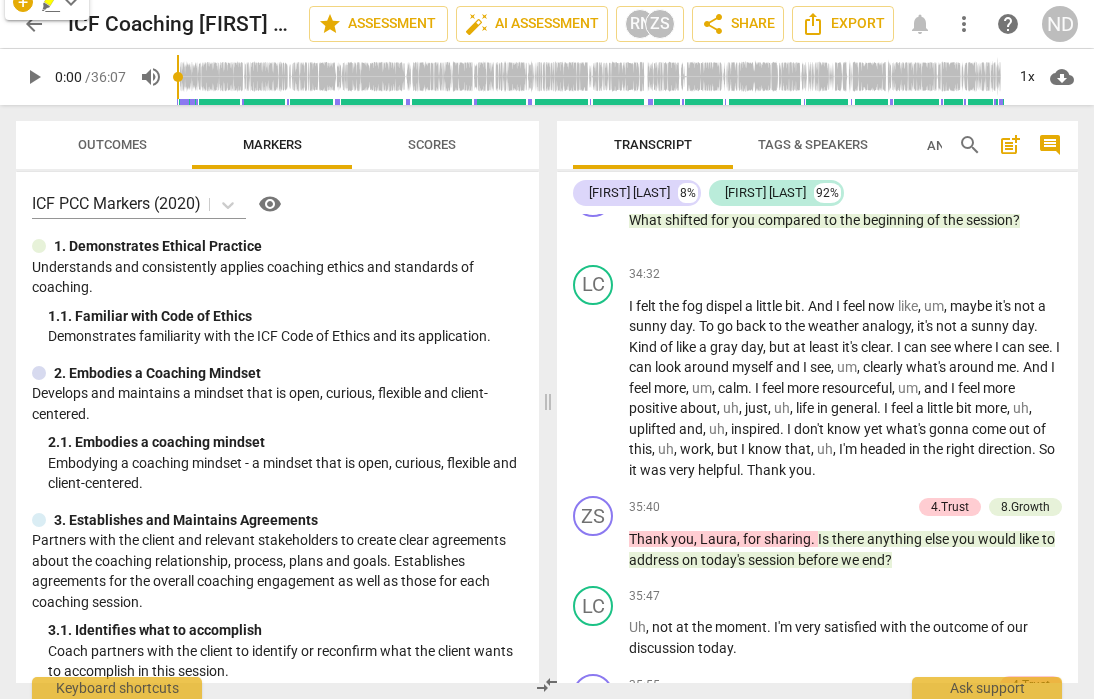 scroll, scrollTop: 8469, scrollLeft: 0, axis: vertical 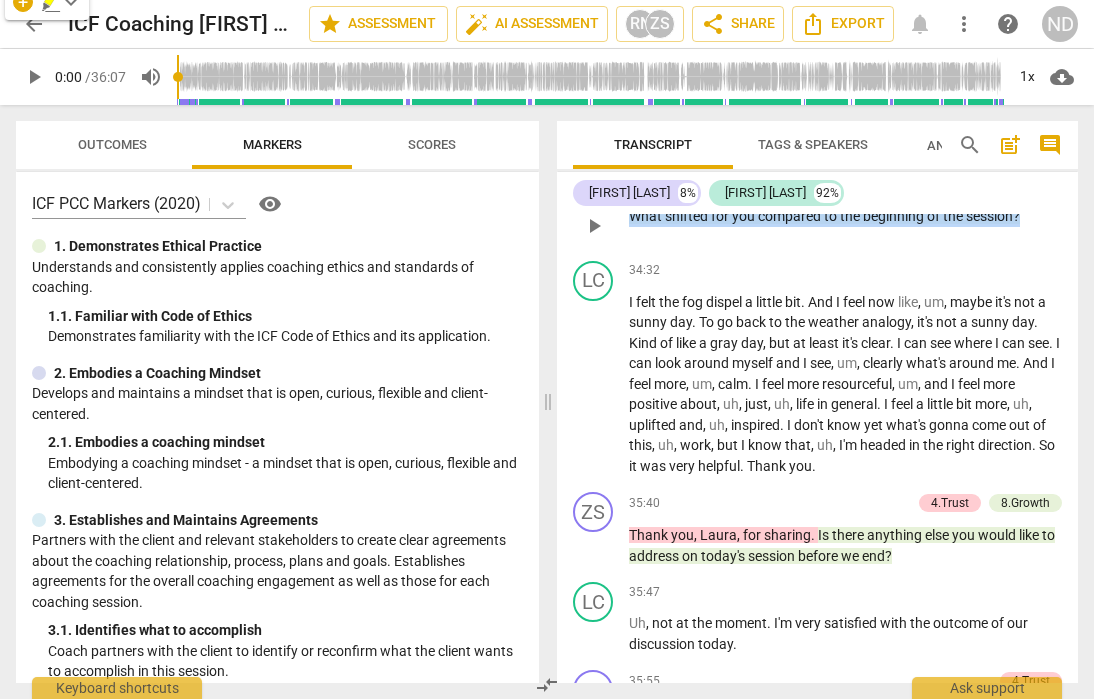 drag, startPoint x: 1036, startPoint y: 336, endPoint x: 629, endPoint y: 334, distance: 407.0049 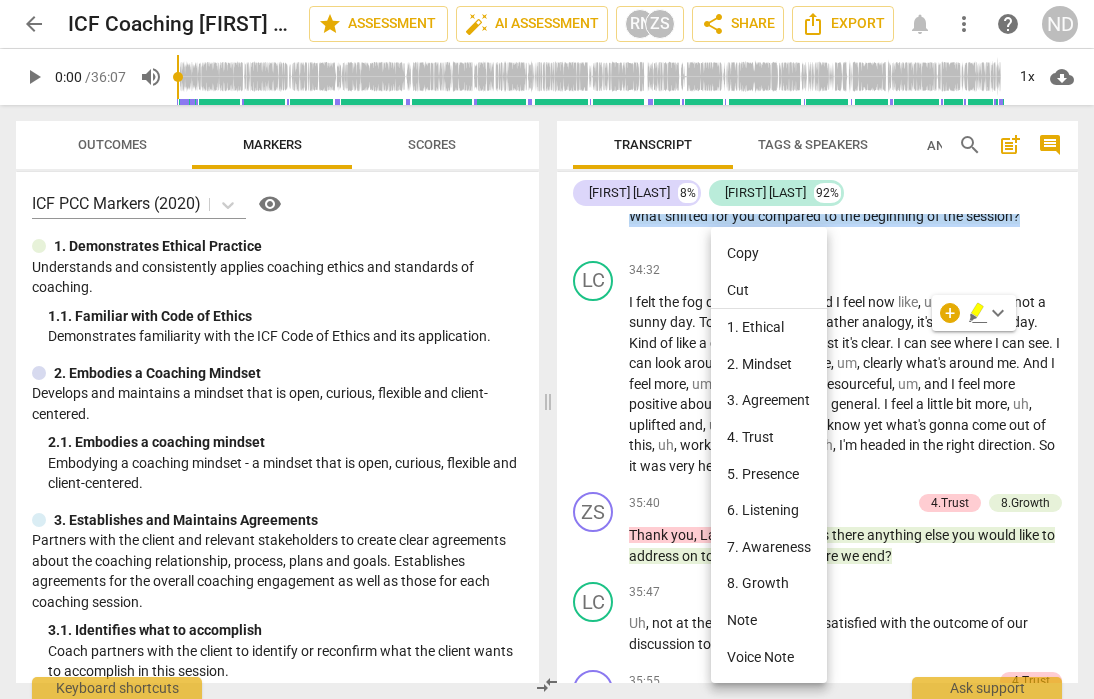 click on "Copy" at bounding box center (769, 253) 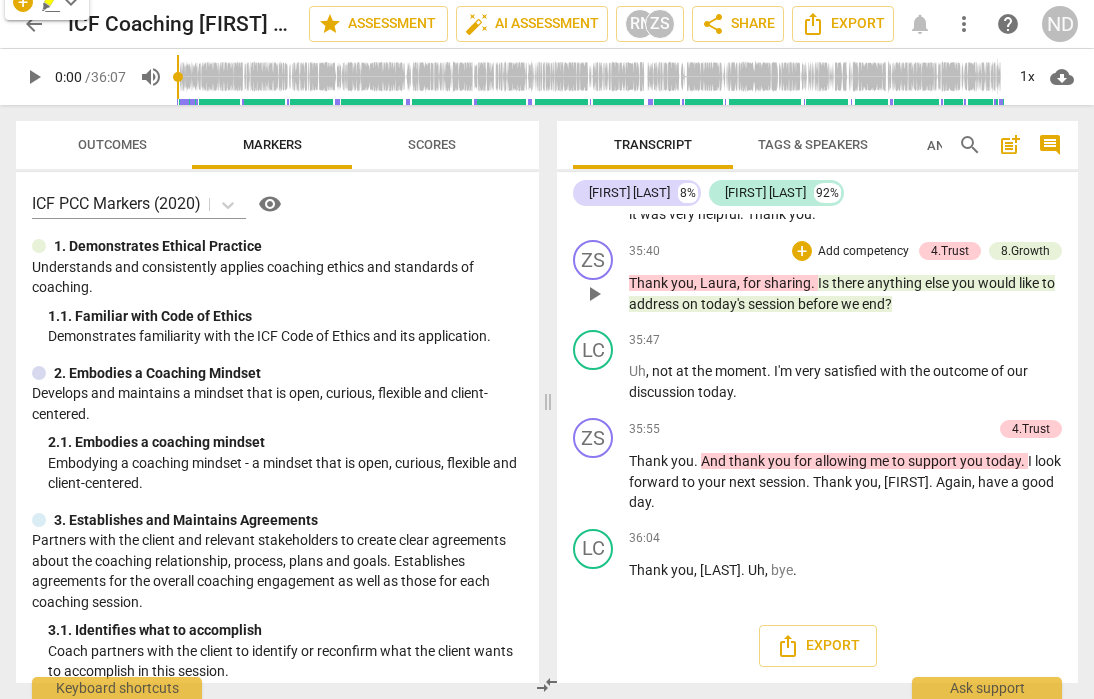 scroll, scrollTop: 8792, scrollLeft: 0, axis: vertical 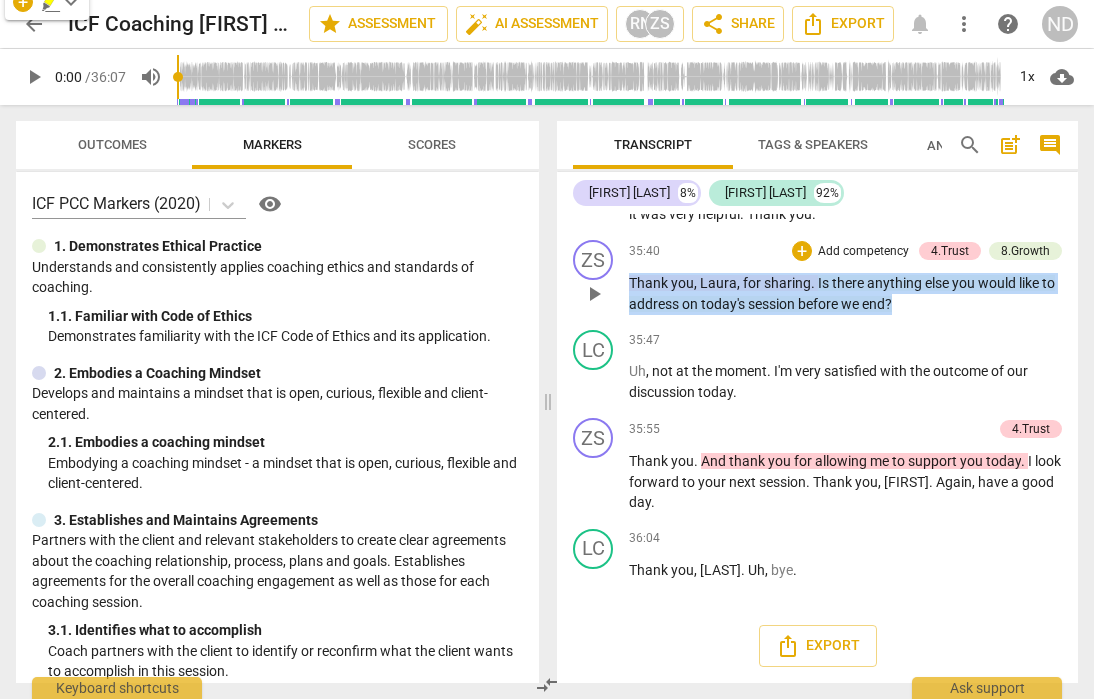 drag, startPoint x: 900, startPoint y: 348, endPoint x: 624, endPoint y: 335, distance: 276.306 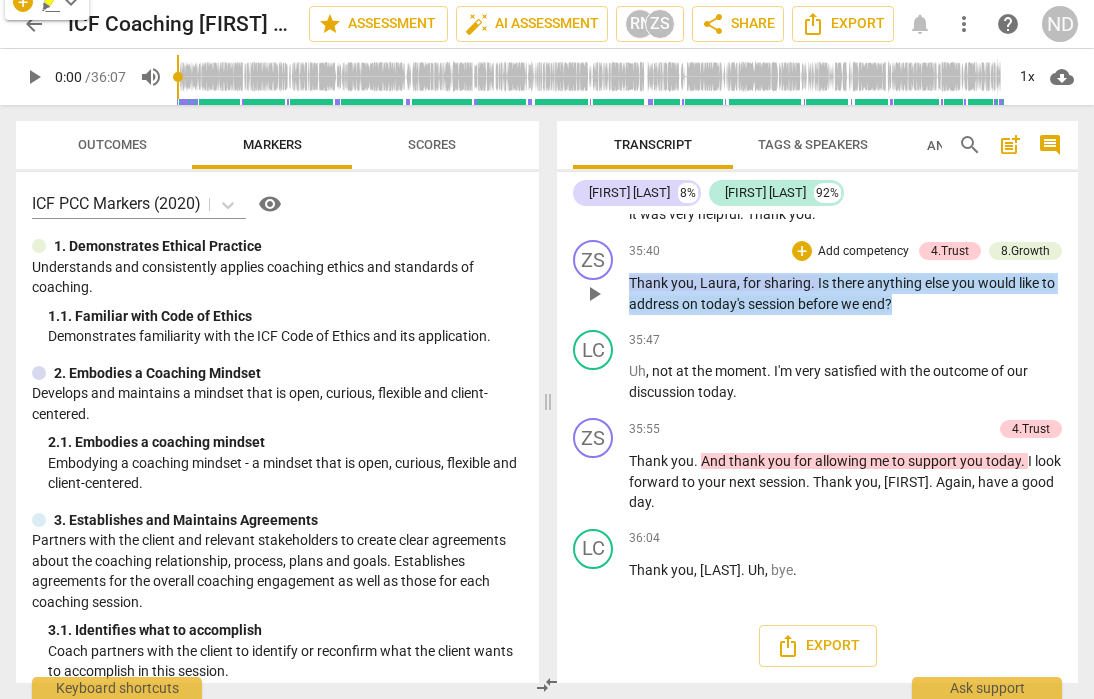 click on "ZS play_arrow pause 35:40 + Add competency 4.Trust 8.Growth keyboard_arrow_right Thank you , Laura , for sharing . Is there anything else you would like to address on today's session before we end ? 4.Trust auto_awesome AI check delete 15:07 07-27-2025 2. Shows support and empathy" at bounding box center (817, 277) 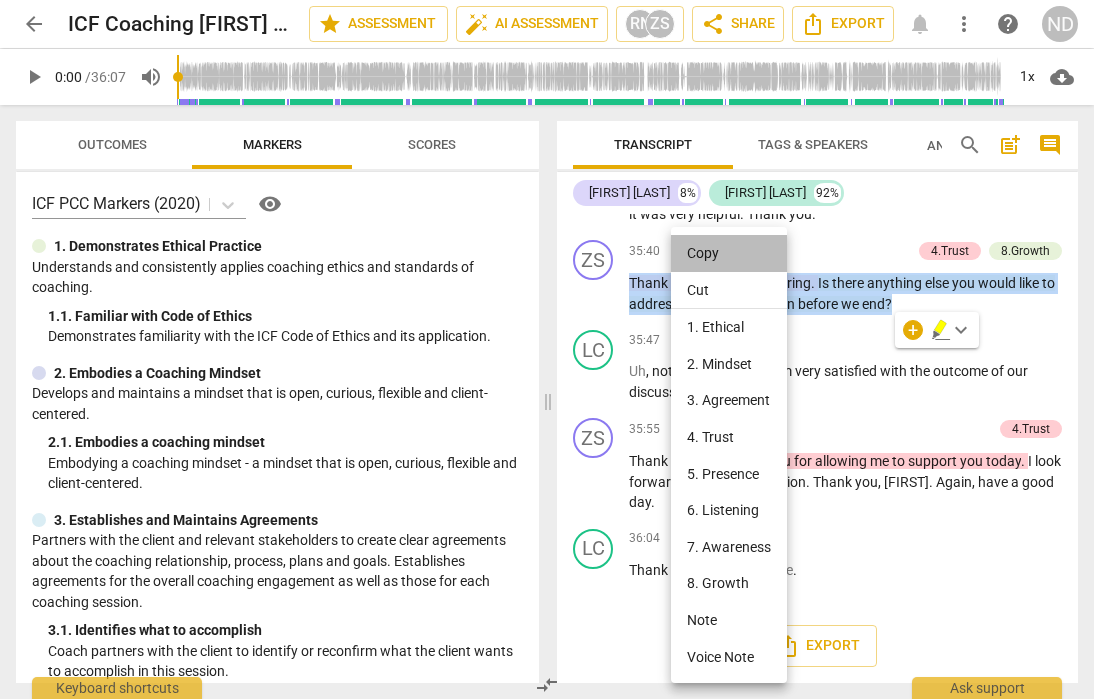 click on "Copy" at bounding box center (729, 253) 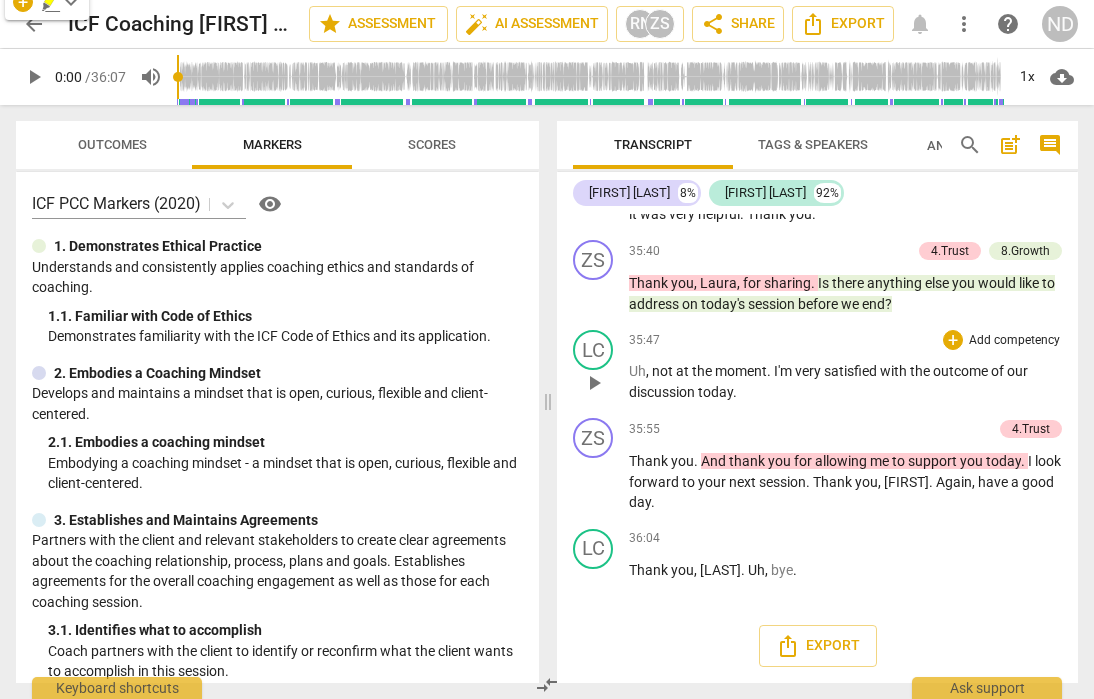 scroll, scrollTop: 8843, scrollLeft: 0, axis: vertical 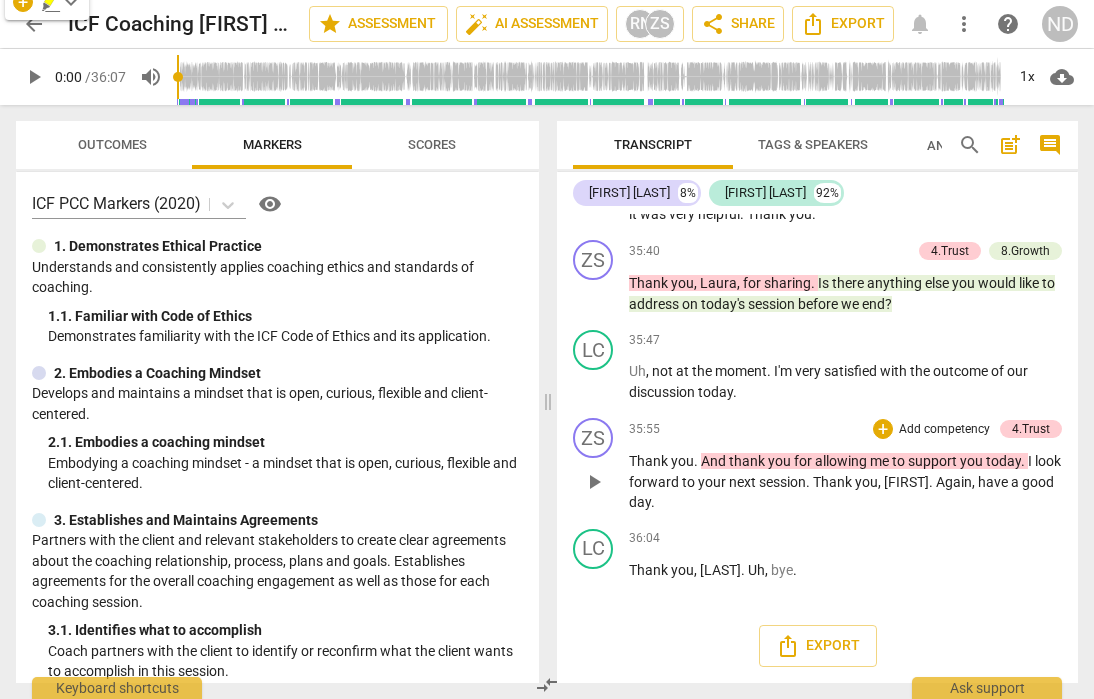 drag, startPoint x: 695, startPoint y: 517, endPoint x: 642, endPoint y: 504, distance: 54.571056 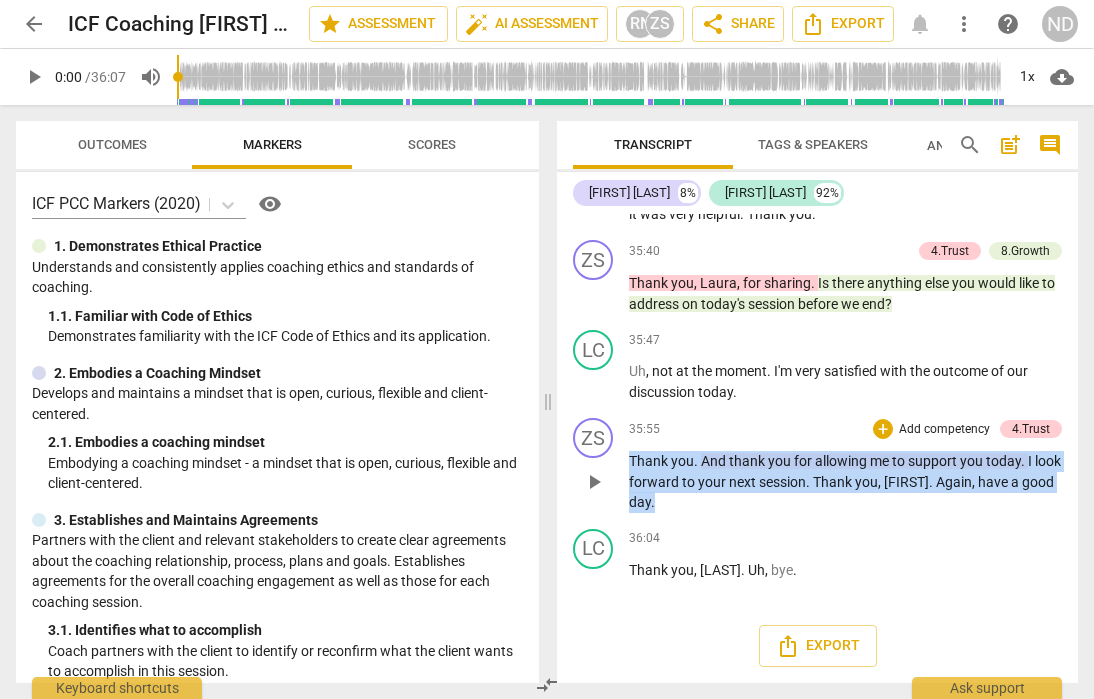 drag, startPoint x: 692, startPoint y: 506, endPoint x: 617, endPoint y: 465, distance: 85.47514 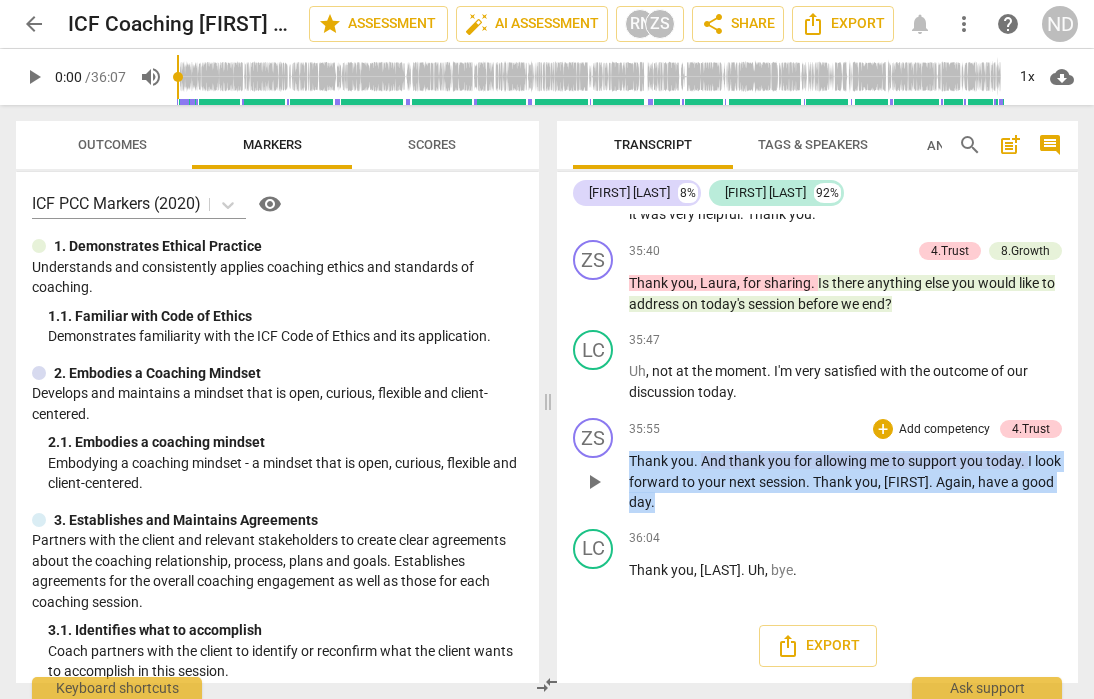 click on "ZS play_arrow pause 35:55 + Add competency 4.Trust keyboard_arrow_right Thank you . And thank you for allowing me to support you today . I look forward to your next session . Thank you , Lara . Again , have a good day . 4.Trust auto_awesome AI check delete 15:07 07-27-2025 2. Shows support and empathy" at bounding box center [817, 465] 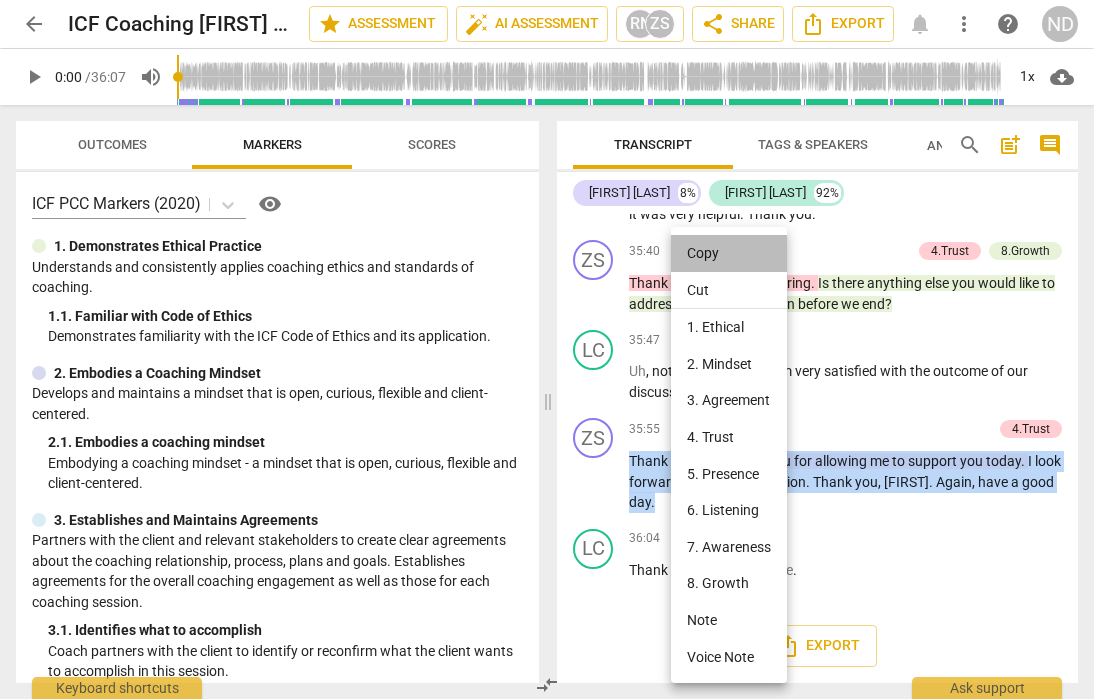 click on "Copy" at bounding box center [729, 253] 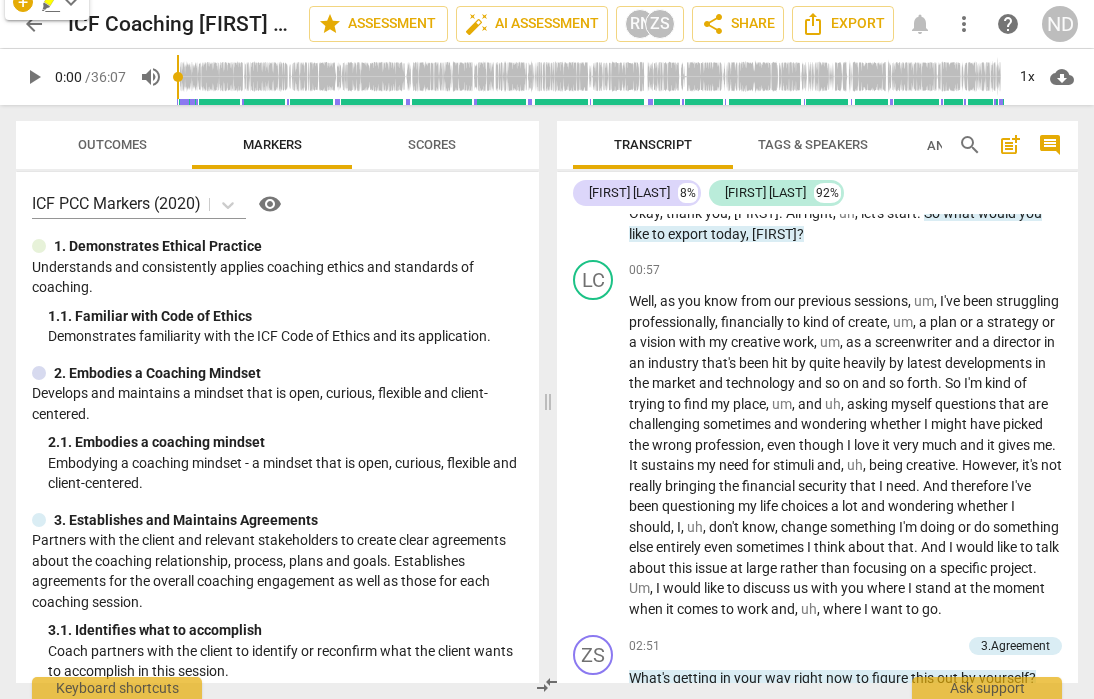scroll, scrollTop: 674, scrollLeft: 0, axis: vertical 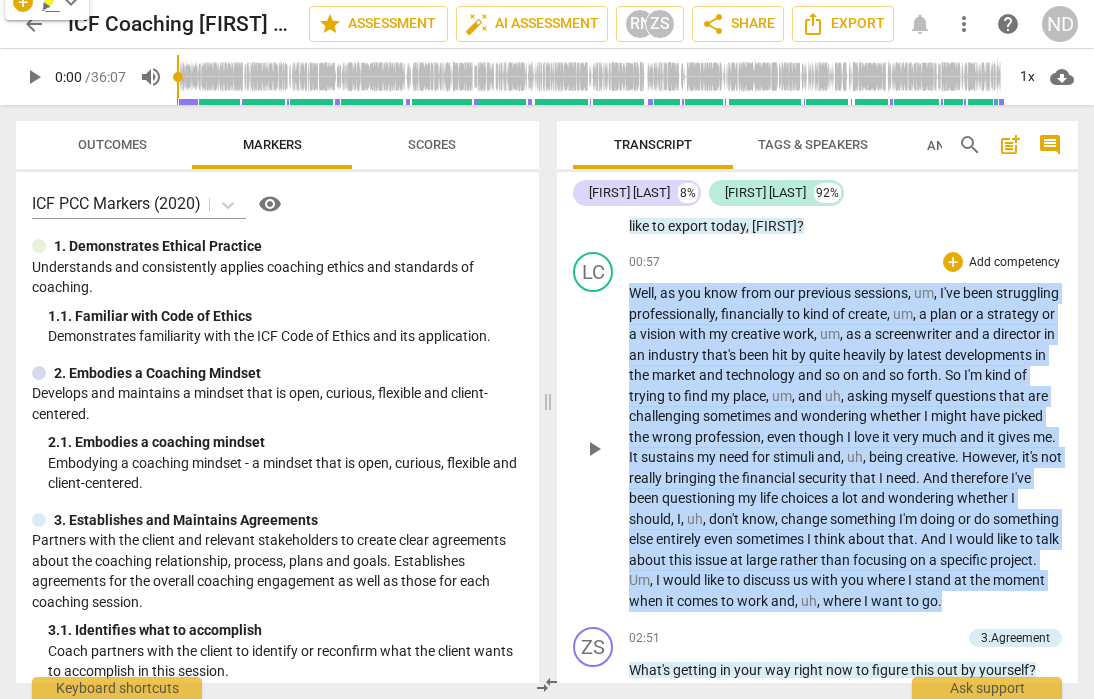 drag, startPoint x: 756, startPoint y: 623, endPoint x: 632, endPoint y: 288, distance: 357.21283 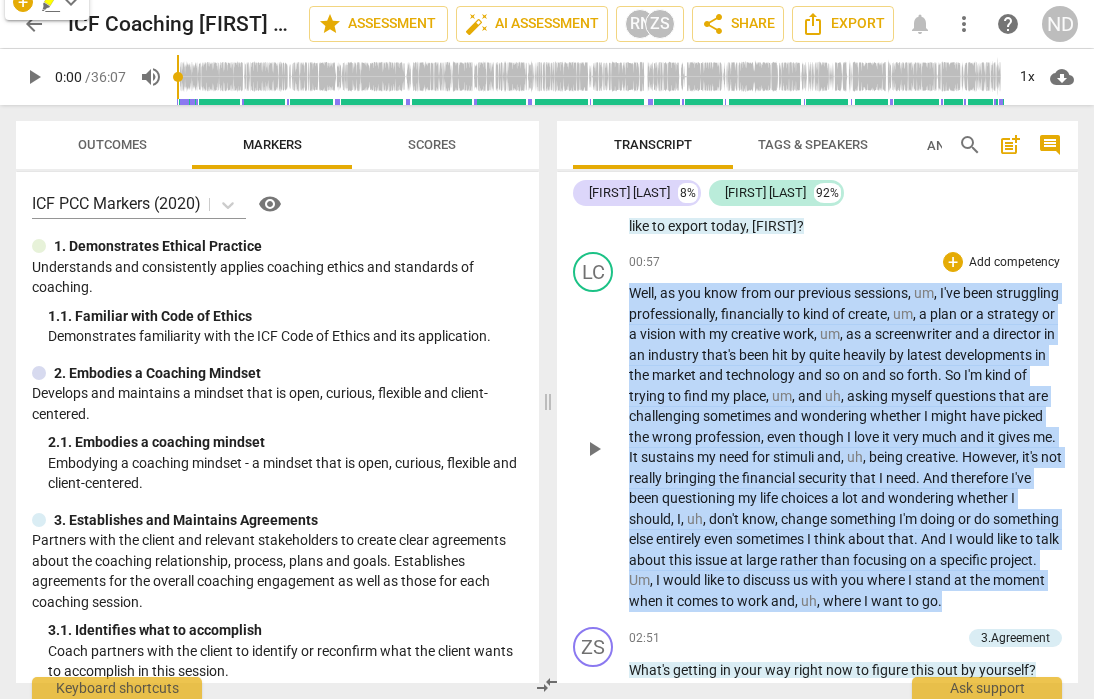 click on "Well , as you know from our previous sessions , um , I've been struggling professionally , financially to kind of create , um , a plan or a strategy or a vision with my creative work , um , as a screenwriter and a director in an industry that's been hit by quite heavily by latest developments in the market and technology and so on and so forth . So I'm kind of trying to find my place , um , and uh , asking myself questions that are challenging sometimes and wondering whether I might have picked the wrong profession , even though I love it very much and it gives me . It sustains my need for stimuli and , uh , being creative . However , it's not really bringing the financial security that I need . And therefore I've been questioning my life choices a lot" at bounding box center [845, 447] 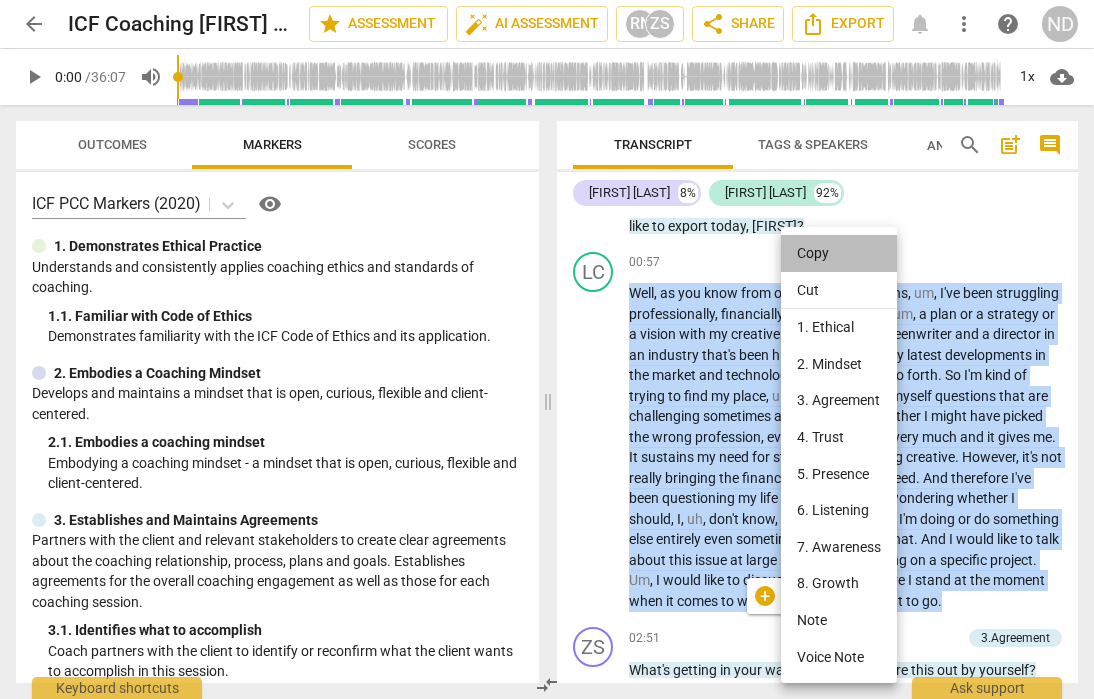 click on "Copy" at bounding box center [839, 253] 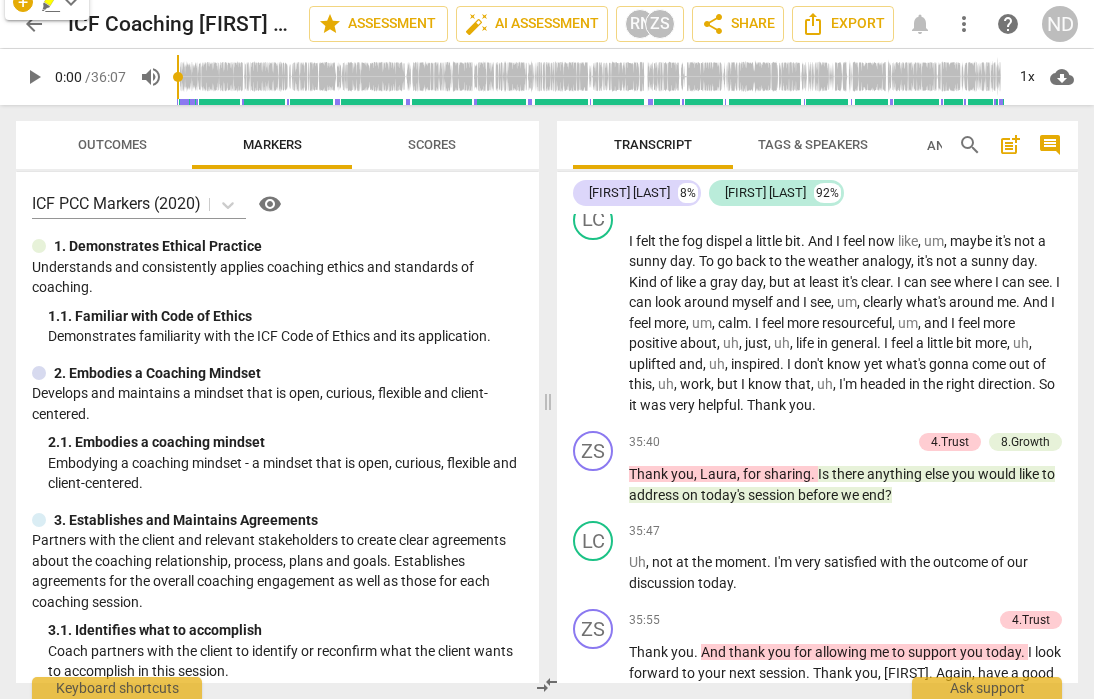 scroll, scrollTop: 8843, scrollLeft: 0, axis: vertical 